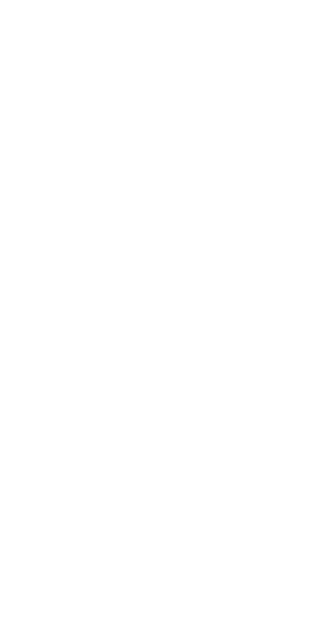 scroll, scrollTop: 0, scrollLeft: 0, axis: both 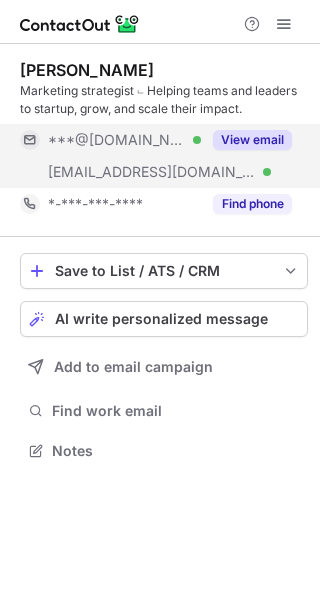 click on "***@gmail.com Verified ***@seanpritzkau.com Verified View email" at bounding box center [164, 156] 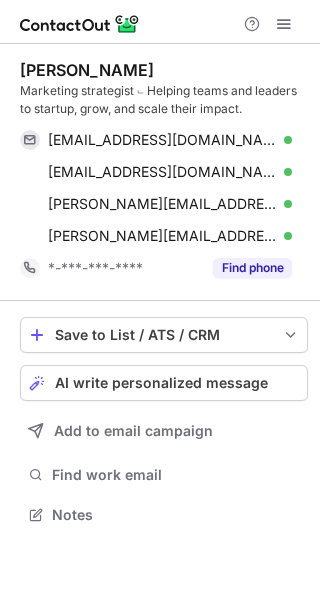 scroll, scrollTop: 10, scrollLeft: 10, axis: both 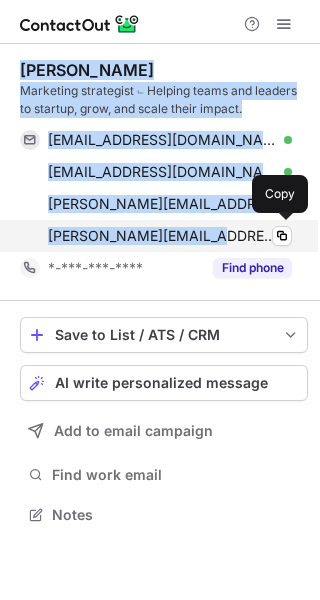 drag, startPoint x: 95, startPoint y: 140, endPoint x: 199, endPoint y: 231, distance: 138.1919 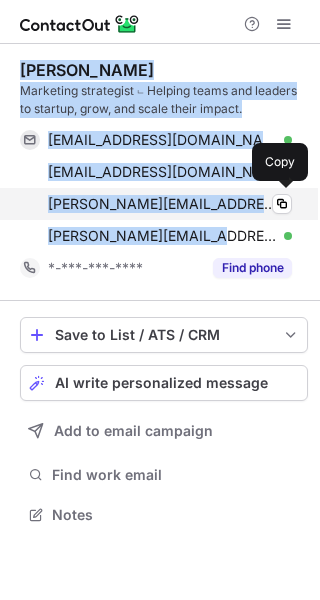 copy on "Sean Pritzkau Marketing strategist ⌙ Helping teams and leaders to startup, grow, and scale their impact. xsalvationishere@gmail.com Verified Copy seanpritzkau@gmail.com Verified Copy sean@seanpritzkau.com Verified Copy sean@seanpritzkau.com" 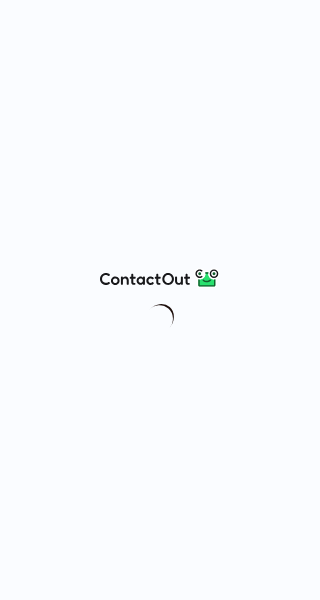 scroll, scrollTop: 0, scrollLeft: 0, axis: both 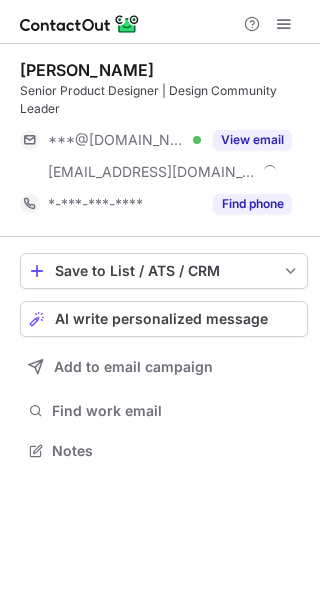 click on "View email" at bounding box center [246, 140] 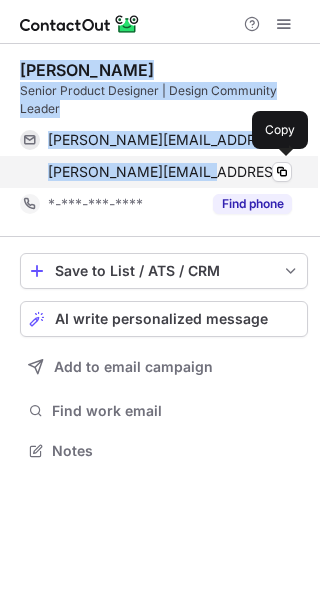 drag, startPoint x: 59, startPoint y: 99, endPoint x: 214, endPoint y: 180, distance: 174.88853 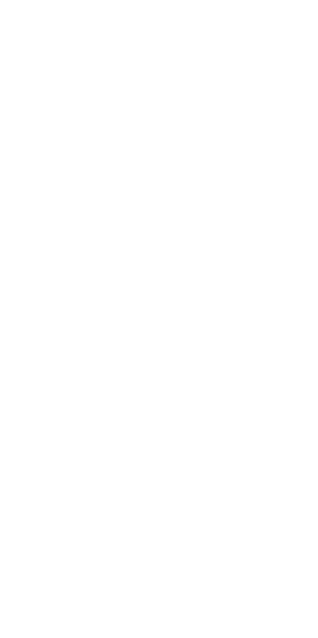 scroll, scrollTop: 0, scrollLeft: 0, axis: both 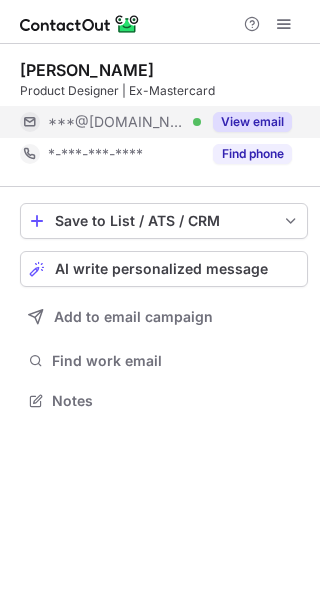 click on "View email" at bounding box center (252, 122) 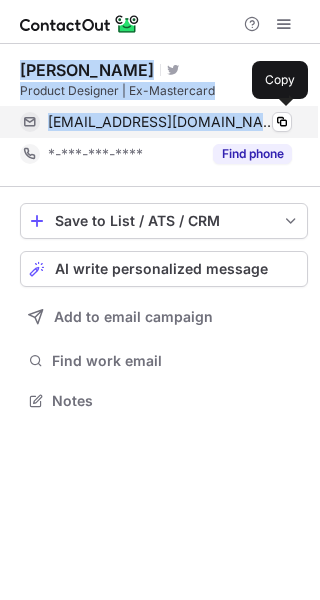 drag, startPoint x: 15, startPoint y: 60, endPoint x: 262, endPoint y: 128, distance: 256.1894 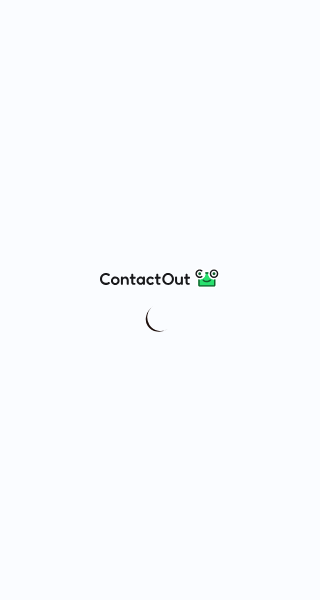 scroll, scrollTop: 0, scrollLeft: 0, axis: both 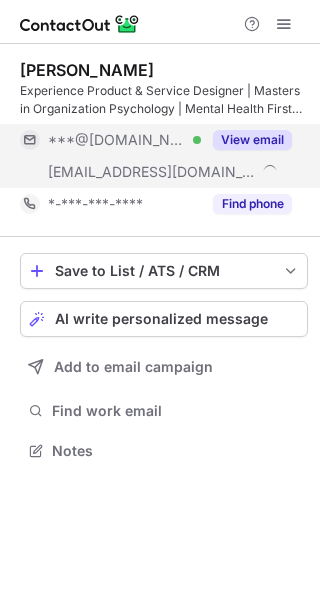 click on "View email" at bounding box center (252, 140) 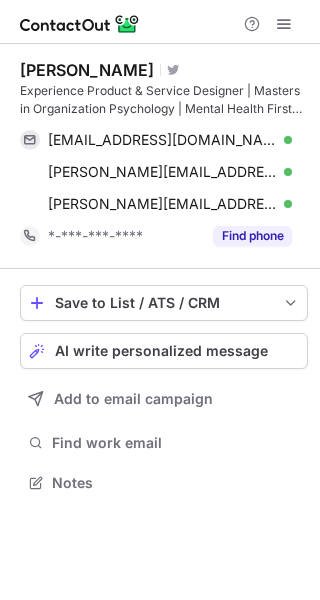 scroll, scrollTop: 10, scrollLeft: 10, axis: both 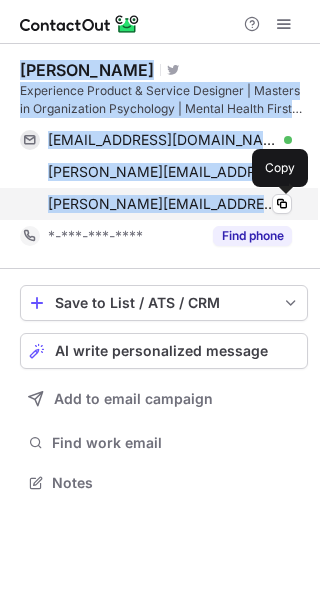 drag, startPoint x: 22, startPoint y: 68, endPoint x: 270, endPoint y: 201, distance: 281.4125 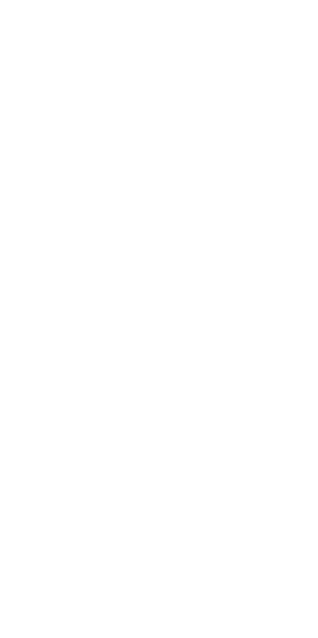 scroll, scrollTop: 0, scrollLeft: 0, axis: both 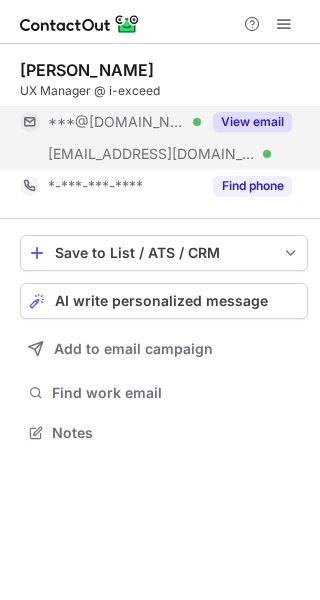 drag, startPoint x: 241, startPoint y: 119, endPoint x: 170, endPoint y: 85, distance: 78.72102 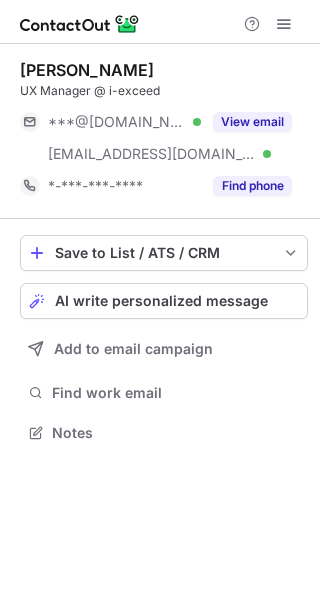 click on "View email" at bounding box center [252, 122] 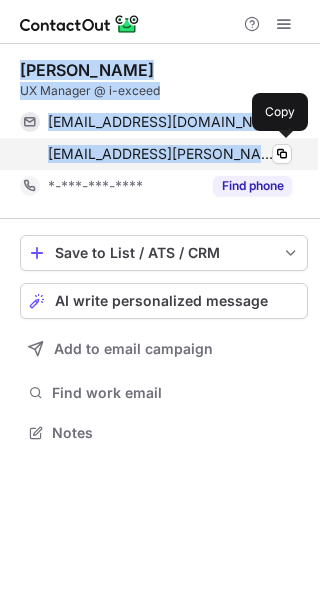 drag, startPoint x: 18, startPoint y: 66, endPoint x: 235, endPoint y: 154, distance: 234.16447 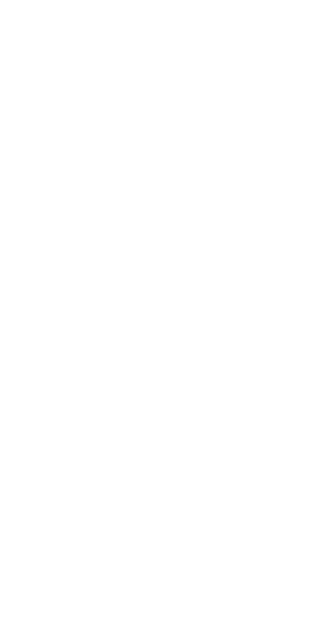 scroll, scrollTop: 0, scrollLeft: 0, axis: both 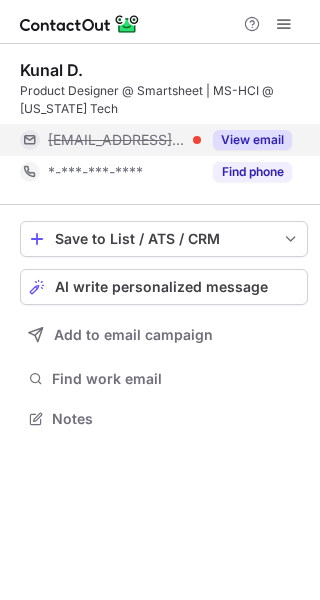 click on "View email" at bounding box center [252, 140] 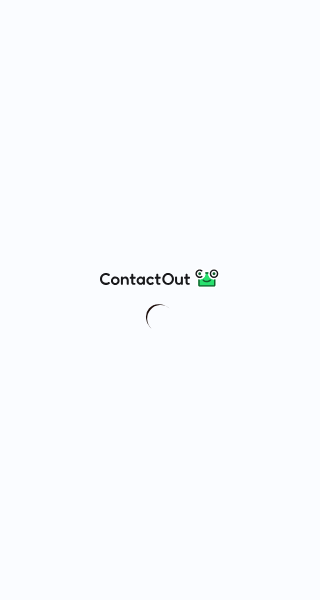 scroll, scrollTop: 0, scrollLeft: 0, axis: both 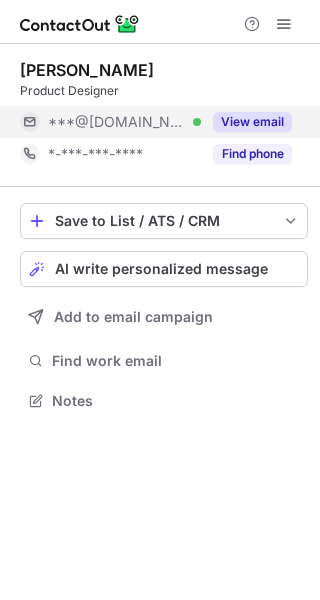 click on "View email" at bounding box center (252, 122) 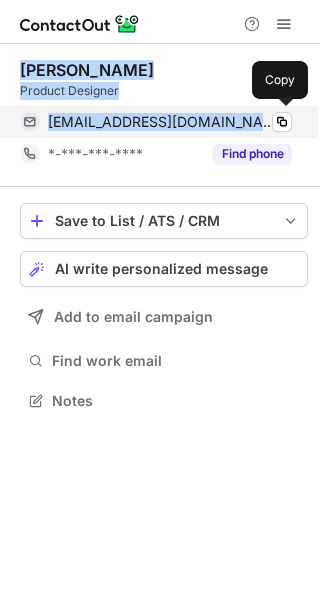 drag, startPoint x: 11, startPoint y: 62, endPoint x: 247, endPoint y: 135, distance: 247.03238 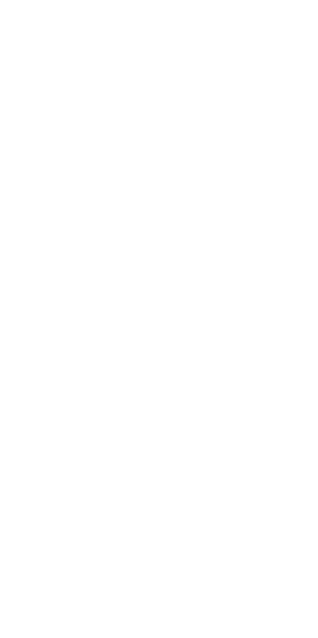 scroll, scrollTop: 0, scrollLeft: 0, axis: both 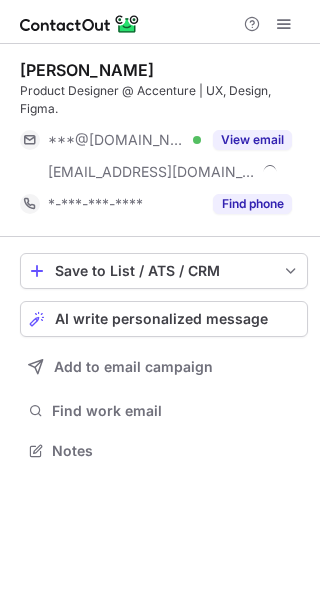 drag, startPoint x: 227, startPoint y: 130, endPoint x: 141, endPoint y: 105, distance: 89.560036 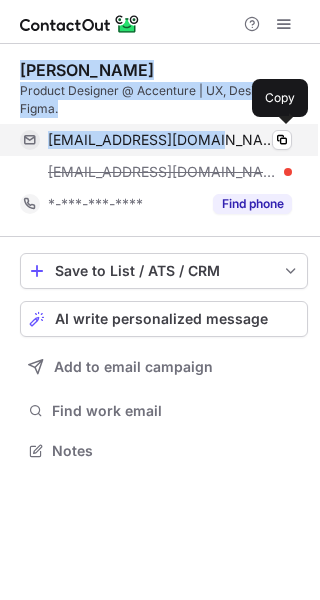 drag, startPoint x: 23, startPoint y: 67, endPoint x: 180, endPoint y: 137, distance: 171.89822 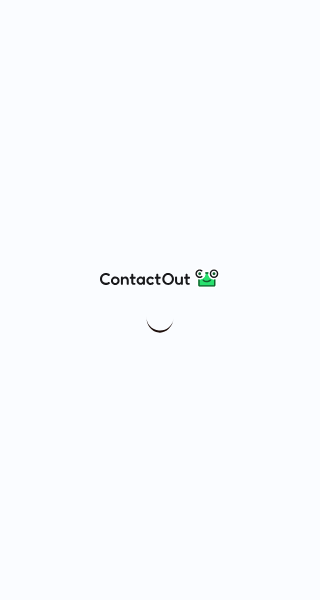 scroll, scrollTop: 0, scrollLeft: 0, axis: both 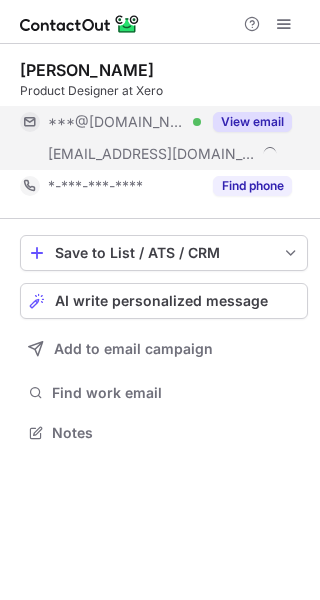 click on "View email" at bounding box center [252, 122] 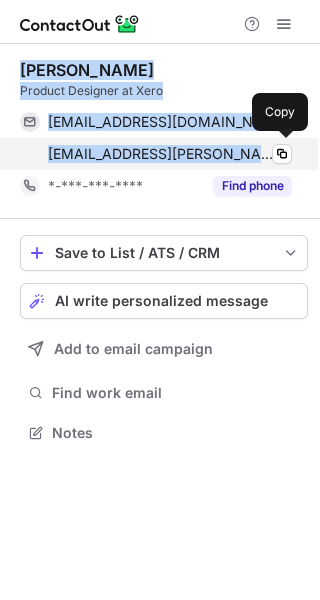 drag, startPoint x: 12, startPoint y: 59, endPoint x: 228, endPoint y: 148, distance: 233.6172 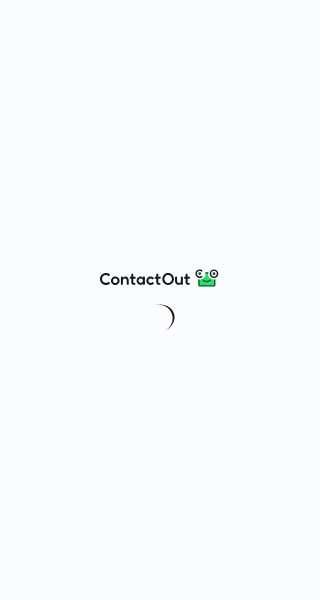scroll, scrollTop: 0, scrollLeft: 0, axis: both 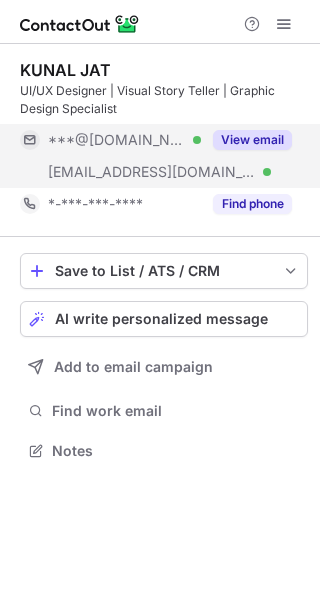 click on "View email" at bounding box center [246, 140] 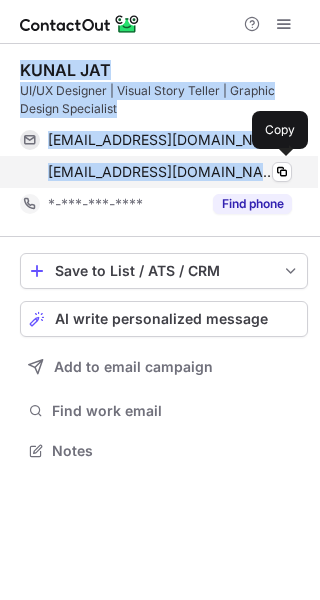 drag, startPoint x: 14, startPoint y: 65, endPoint x: 167, endPoint y: 169, distance: 185 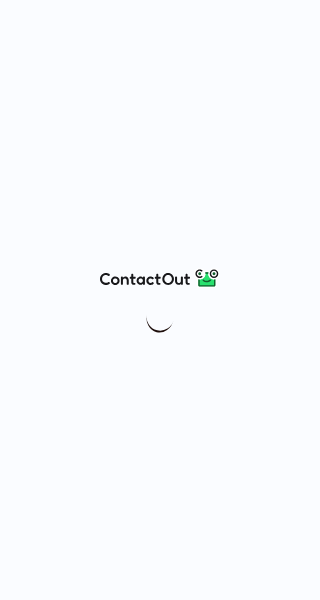 scroll, scrollTop: 0, scrollLeft: 0, axis: both 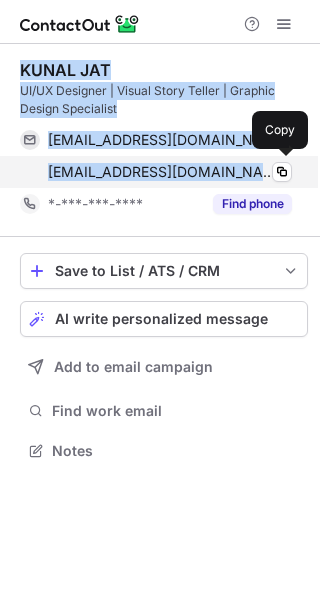drag, startPoint x: 17, startPoint y: 65, endPoint x: 212, endPoint y: 164, distance: 218.69156 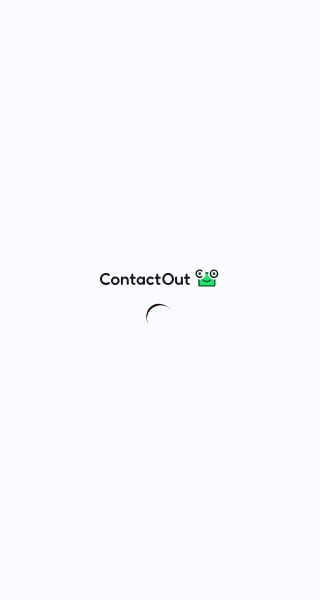 scroll, scrollTop: 0, scrollLeft: 0, axis: both 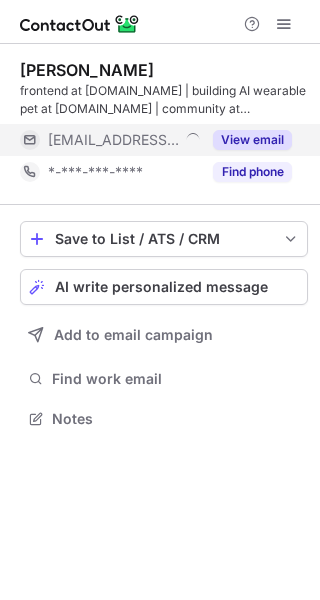 click on "View email" at bounding box center (252, 140) 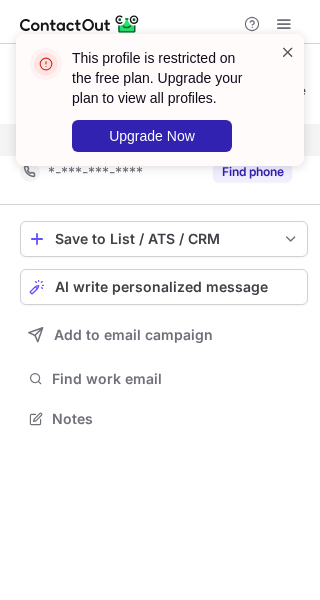 click at bounding box center [288, 52] 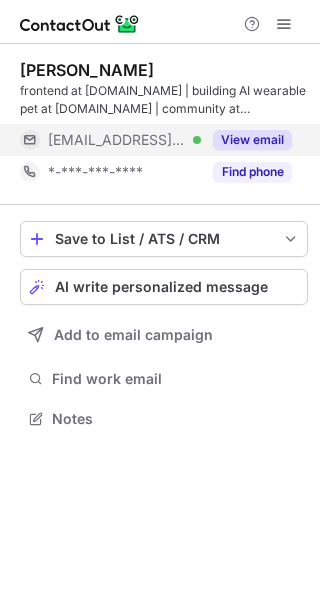 click on "This profile is restricted on the free plan. Upgrade your plan to view all profiles. Upgrade Now" at bounding box center (160, 108) 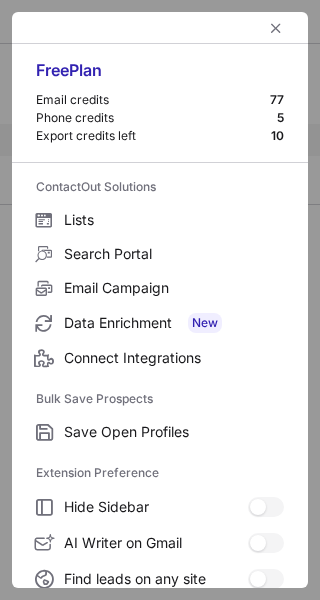 click at bounding box center [160, 28] 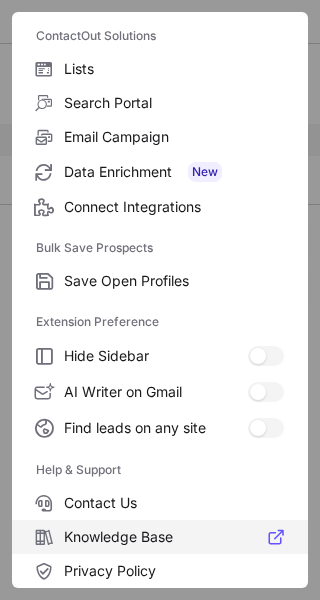 scroll, scrollTop: 233, scrollLeft: 0, axis: vertical 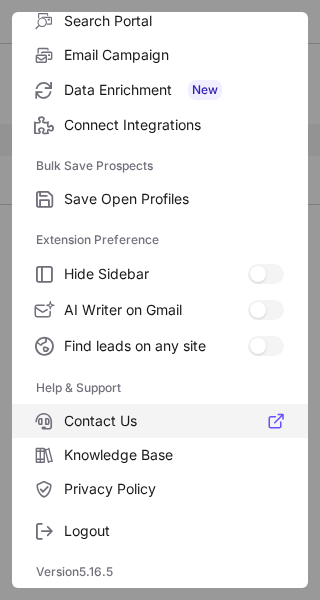 click on "Contact Us" at bounding box center [174, 421] 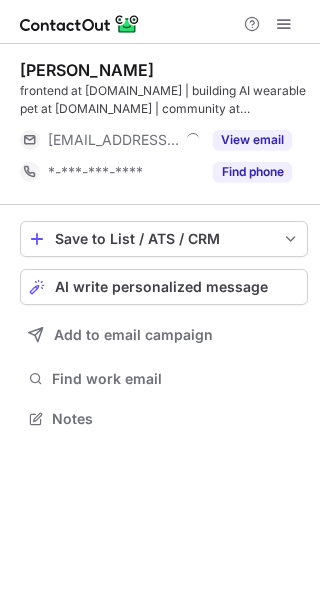 scroll, scrollTop: 0, scrollLeft: 0, axis: both 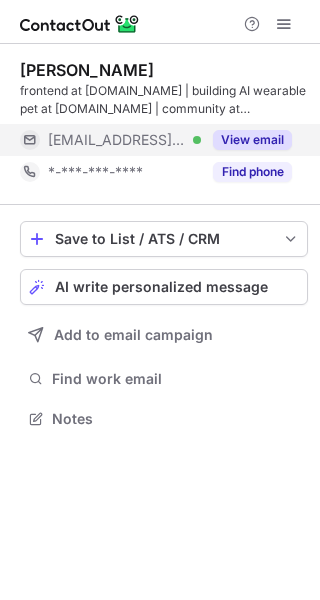 click on "View email" at bounding box center (252, 140) 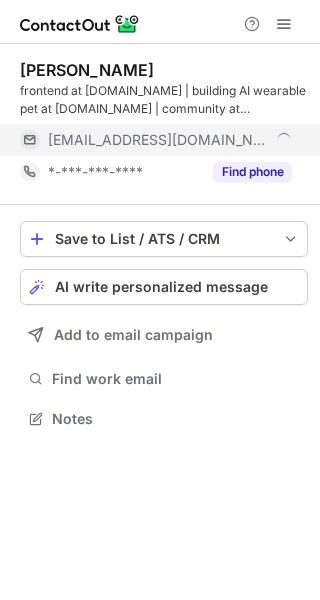click on "Kunal Manish Thakkar frontend at stealth.design | building AI wearable pet at softwear.pet | community at fofmumbai.com ***@stealth.design *-***-***-**** Find phone Save to List / ATS / CRM List Select Lever Connect Greenhouse Connect Salesforce Connect Hubspot Connect Bullhorn Connect Zapier (100+ Applications) Connect Request a new integration AI write personalized message Add to email campaign Find work email Notes" at bounding box center (160, 246) 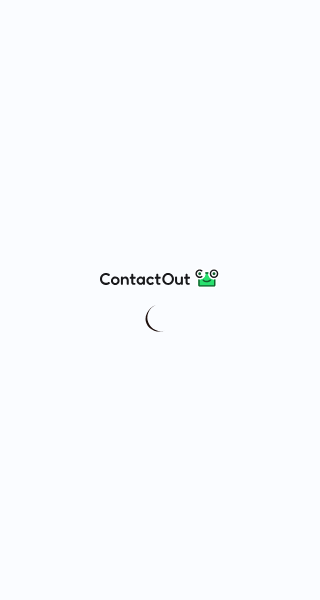 scroll, scrollTop: 0, scrollLeft: 0, axis: both 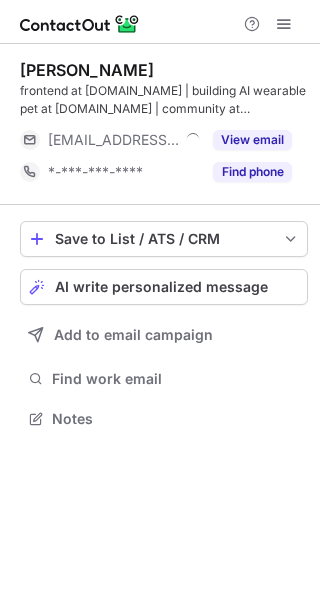 click on "View email" at bounding box center (246, 140) 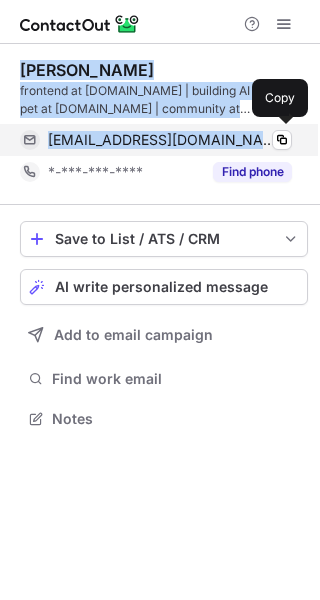 drag, startPoint x: 17, startPoint y: 61, endPoint x: 195, endPoint y: 141, distance: 195.15123 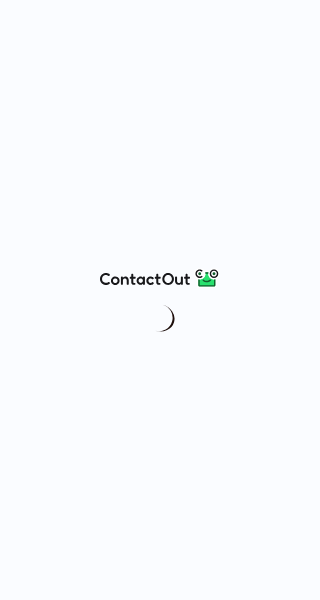 scroll, scrollTop: 0, scrollLeft: 0, axis: both 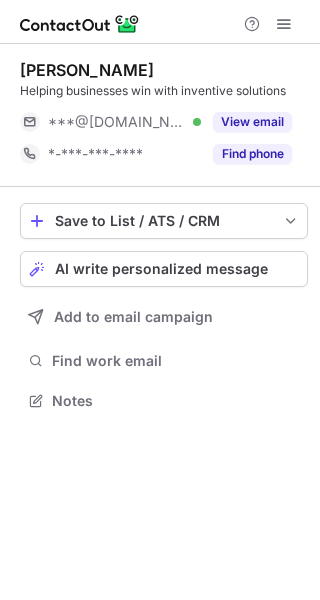 click on "View email" at bounding box center (252, 122) 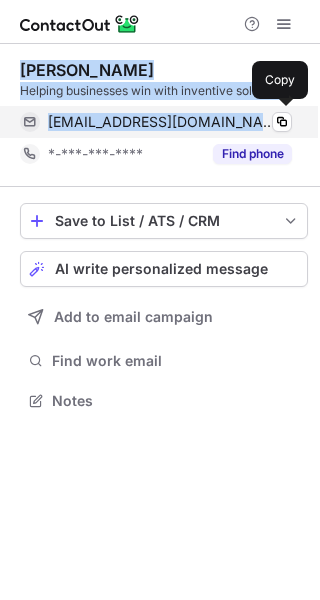 drag, startPoint x: 12, startPoint y: 60, endPoint x: 216, endPoint y: 119, distance: 212.36055 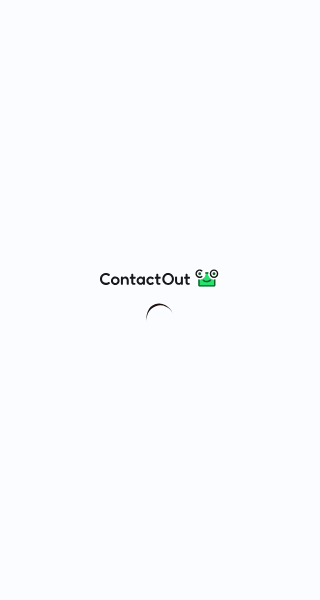 scroll, scrollTop: 0, scrollLeft: 0, axis: both 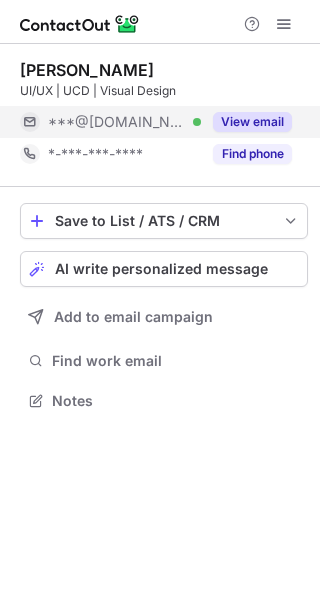 click on "View email" at bounding box center (246, 122) 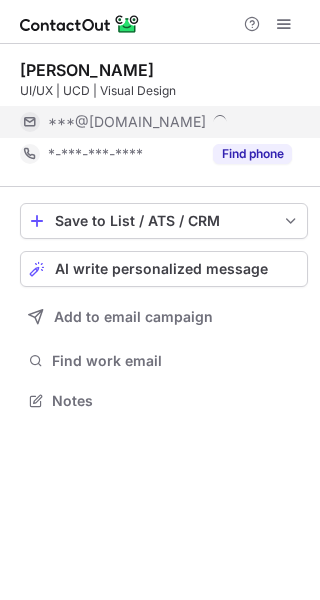 scroll, scrollTop: 10, scrollLeft: 10, axis: both 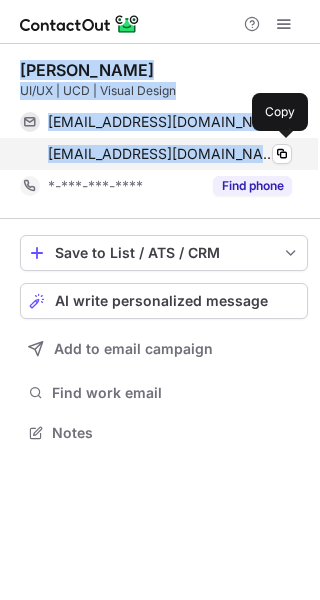 drag, startPoint x: 5, startPoint y: 63, endPoint x: 240, endPoint y: 151, distance: 250.93625 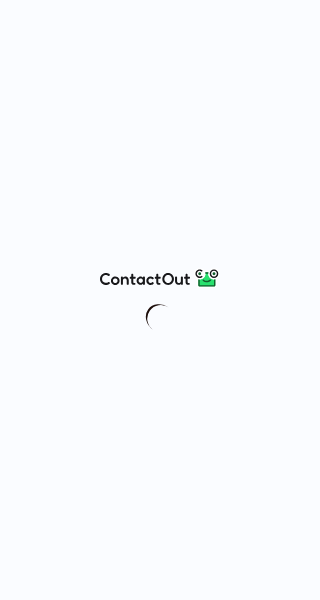 scroll, scrollTop: 0, scrollLeft: 0, axis: both 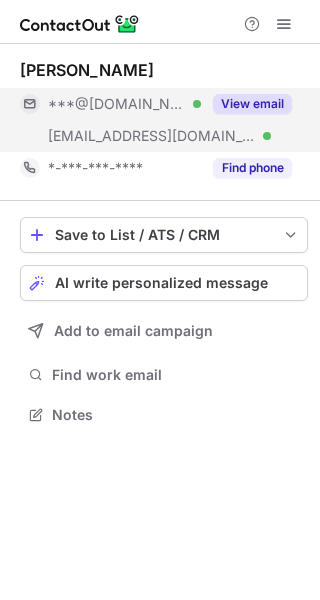 click on "View email" at bounding box center [252, 104] 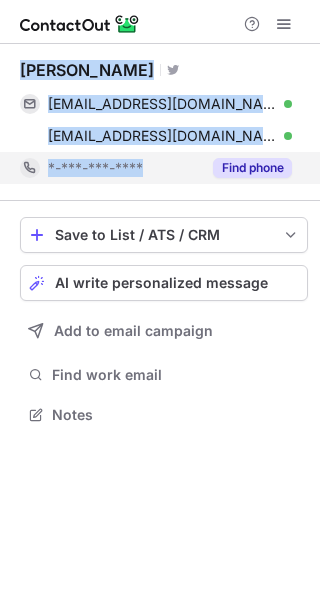 drag, startPoint x: 15, startPoint y: 67, endPoint x: 232, endPoint y: 154, distance: 233.79051 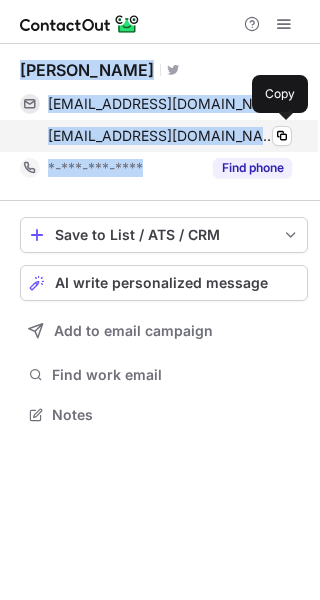 copy on "[PERSON_NAME] Visit Twitter profile [EMAIL_ADDRESS][DOMAIN_NAME] Verified Copy [EMAIL_ADDRESS][DOMAIN_NAME] Verified Copy *-***-***-****" 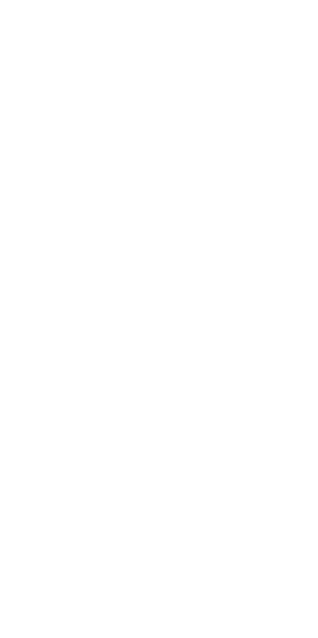 scroll, scrollTop: 0, scrollLeft: 0, axis: both 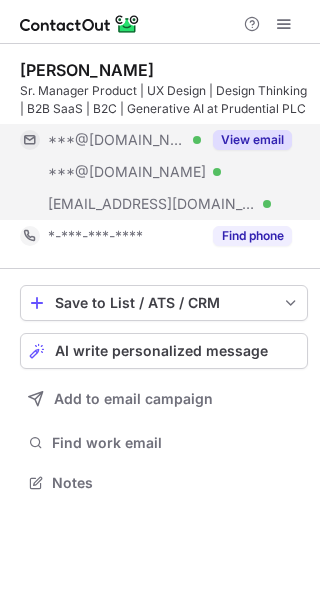 click on "View email" at bounding box center [246, 140] 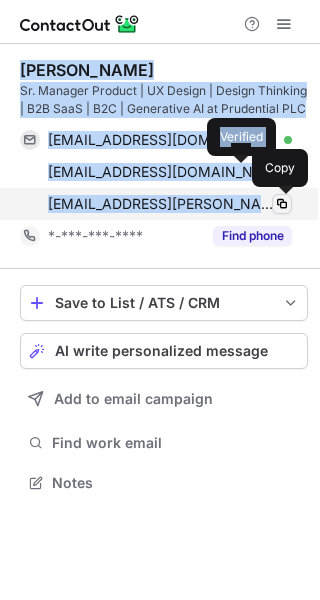 drag, startPoint x: 57, startPoint y: 88, endPoint x: 226, endPoint y: 203, distance: 204.41624 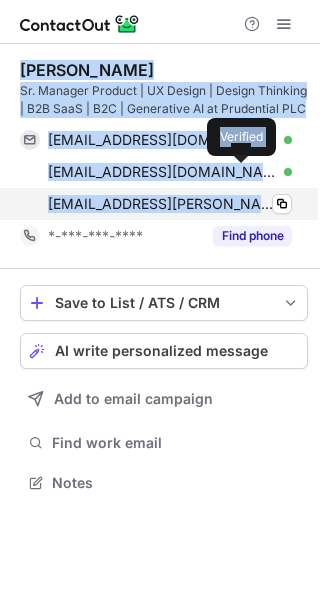 copy on "Sadique Ahmed Laskar Sr. Manager Product | UX Design | Design Thinking | B2B SaaS | B2C | Generative AI at Prudential PLC sadiquedesign@gmail.com Verified Copy sadiqueahmedl@yahoo.com Verified Copy sadique.laskar@prudential.com Verified" 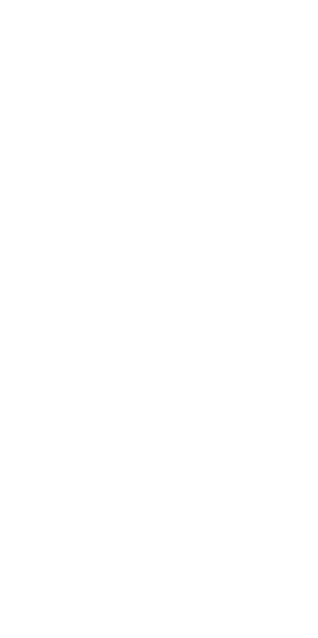 scroll, scrollTop: 0, scrollLeft: 0, axis: both 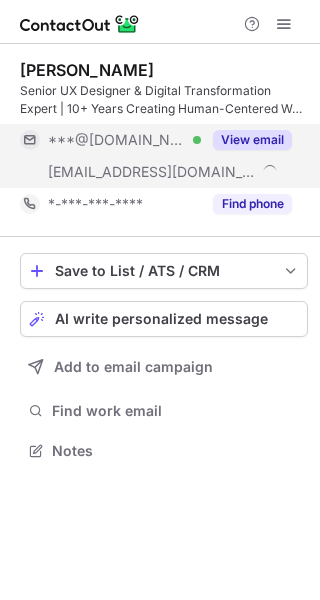 click on "View email" at bounding box center (252, 140) 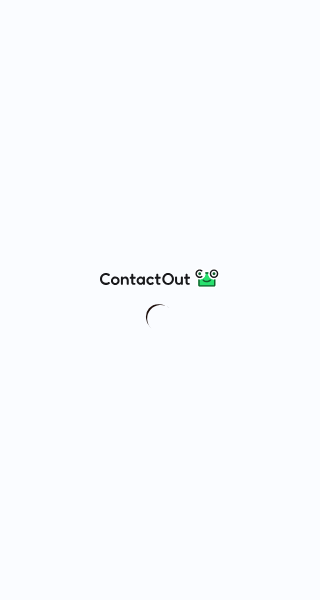 scroll, scrollTop: 0, scrollLeft: 0, axis: both 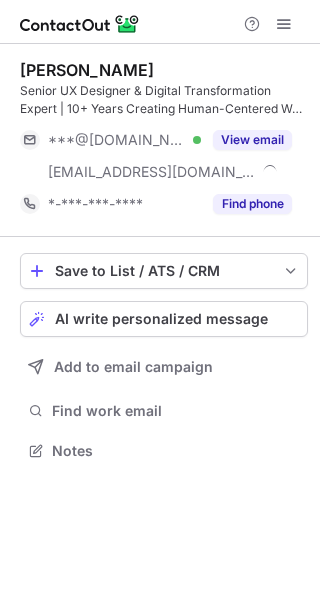 click on "Adeel Sadiq Senior UX Designer & Digital Transformation Expert | 10+ Years Creating Human-Centered Web & Mobile Experiences | Systems Limited ***@gmail.com Verified ***@systemsltd.com View email *-***-***-**** Find phone" at bounding box center (164, 140) 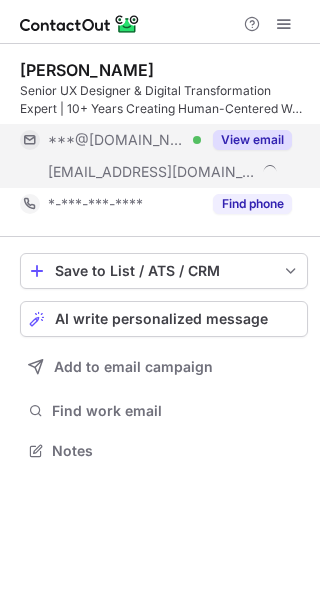 click on "View email" at bounding box center [252, 140] 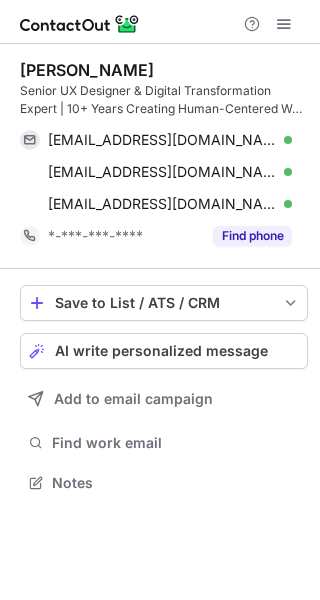 scroll, scrollTop: 10, scrollLeft: 10, axis: both 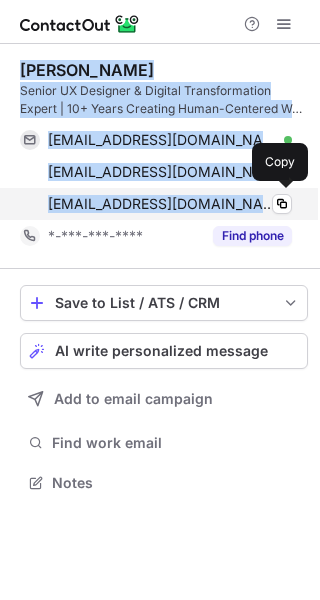 drag, startPoint x: 7, startPoint y: 60, endPoint x: 253, endPoint y: 196, distance: 281.09073 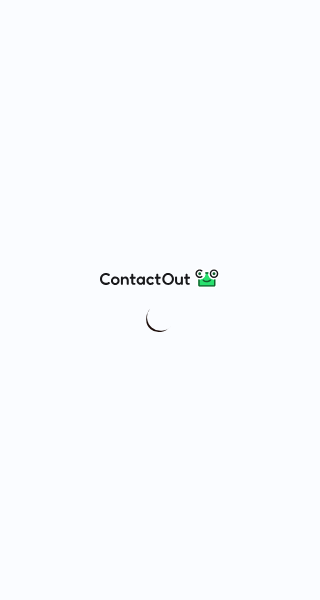 scroll, scrollTop: 0, scrollLeft: 0, axis: both 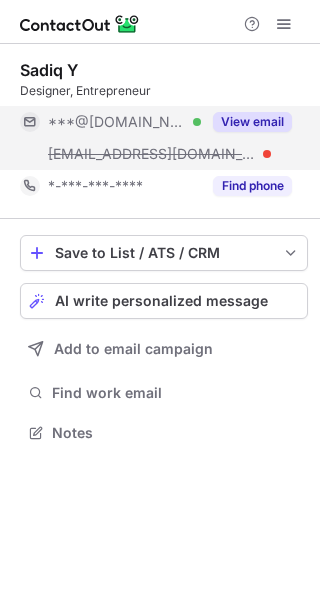 click on "View email" at bounding box center [252, 122] 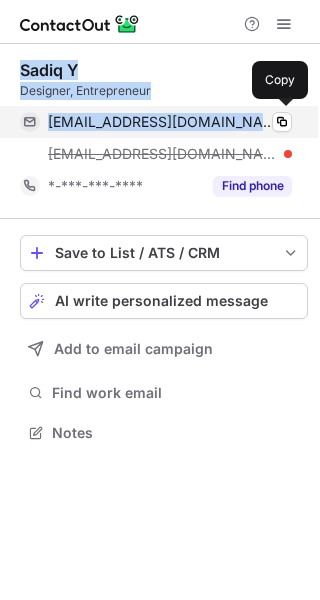 drag, startPoint x: 44, startPoint y: 76, endPoint x: 211, endPoint y: 117, distance: 171.9593 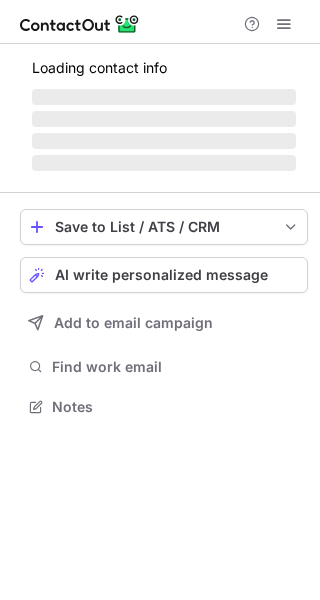 scroll, scrollTop: 0, scrollLeft: 0, axis: both 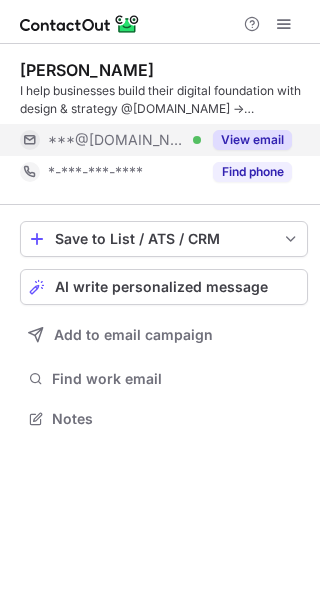 click on "View email" at bounding box center (252, 140) 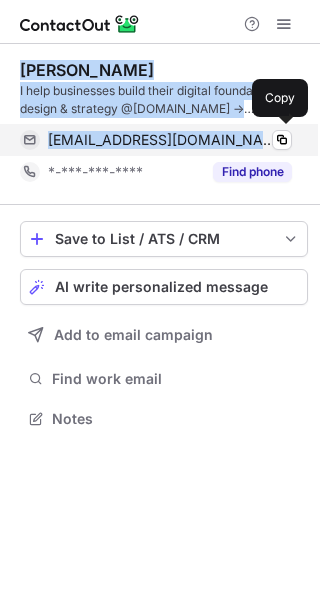 drag, startPoint x: 59, startPoint y: 81, endPoint x: 231, endPoint y: 132, distance: 179.40178 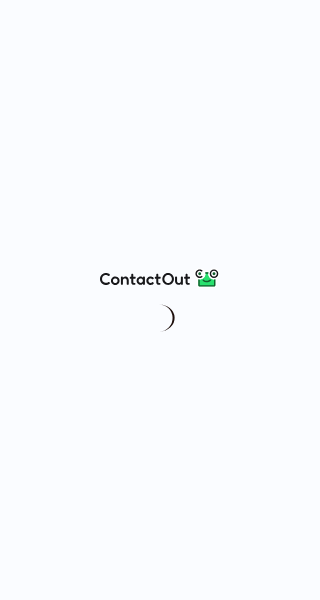 scroll, scrollTop: 0, scrollLeft: 0, axis: both 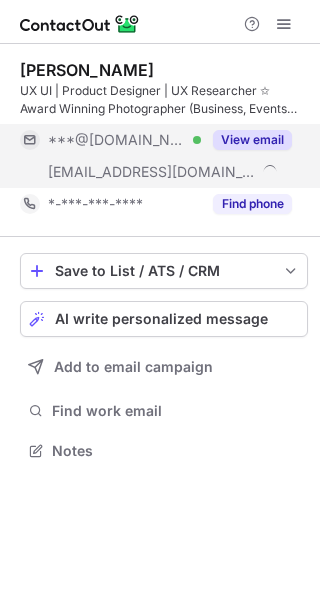 click on "View email" at bounding box center [252, 140] 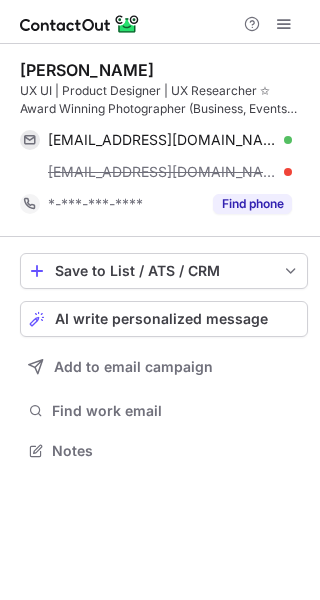 drag, startPoint x: 8, startPoint y: 92, endPoint x: 9, endPoint y: 62, distance: 30.016663 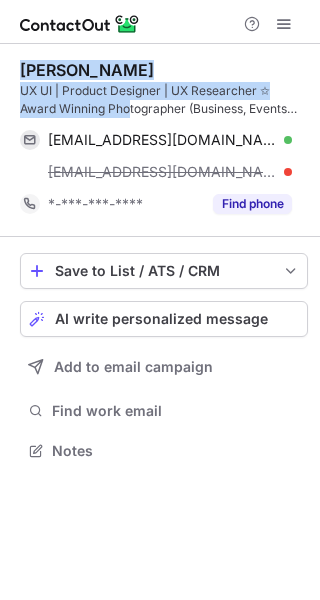 click on "Andreea Tufescu UX UI | Product Designer | UX Researcher ✩ Award Winning Photographer (Business, Events and Personal Branding 📸) ✩ A passionate creative empowering businesses to thrive in the digital landscape ✩ London, Europe & beyond andreeatufescuphotography@yahoo.com Verified Copy andreea@experiencehaus.com *-***-***-**** Find phone Save to List / ATS / CRM List Select Lever Connect Greenhouse Connect Salesforce Connect Hubspot Connect Bullhorn Connect Zapier (100+ Applications) Connect Request a new integration AI write personalized message Add to email campaign Find work email Notes" at bounding box center (160, 262) 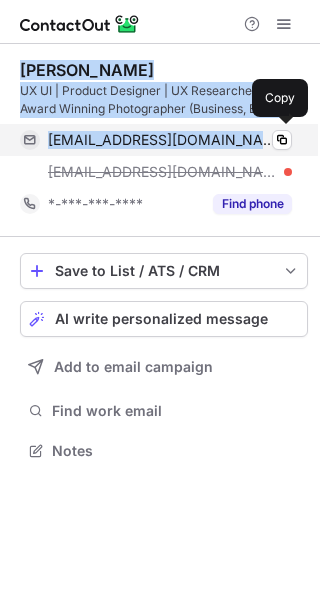 drag, startPoint x: 39, startPoint y: 86, endPoint x: 238, endPoint y: 146, distance: 207.8485 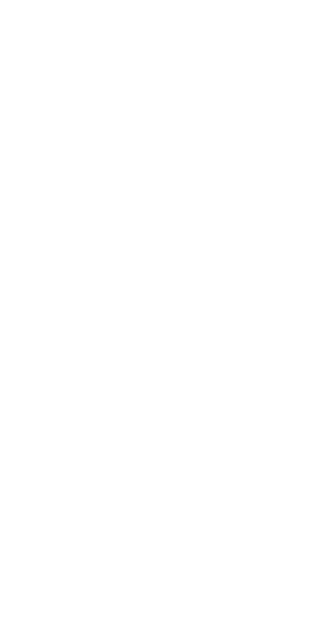 scroll, scrollTop: 0, scrollLeft: 0, axis: both 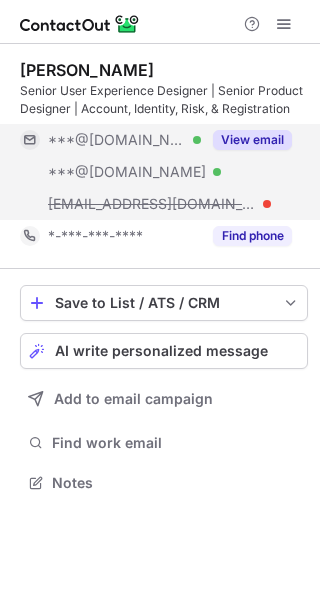 click on "View email" at bounding box center [252, 140] 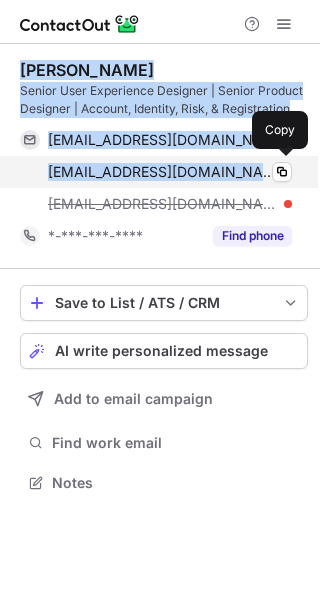 drag, startPoint x: 16, startPoint y: 63, endPoint x: 236, endPoint y: 167, distance: 243.34338 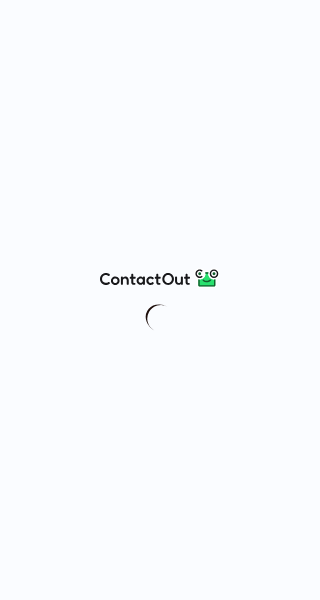 scroll, scrollTop: 0, scrollLeft: 0, axis: both 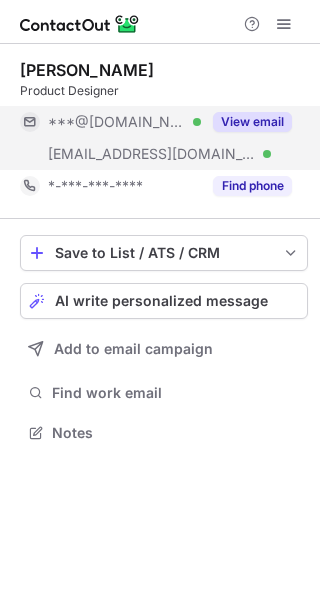 click on "View email" at bounding box center (252, 122) 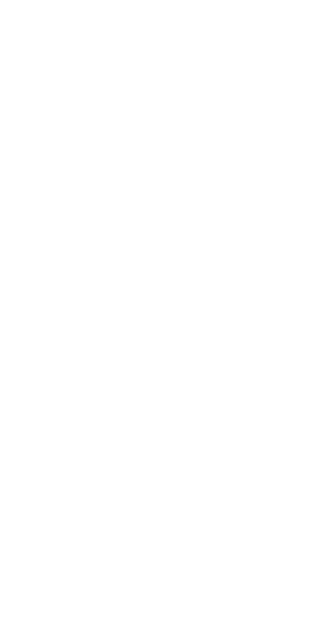 scroll, scrollTop: 0, scrollLeft: 0, axis: both 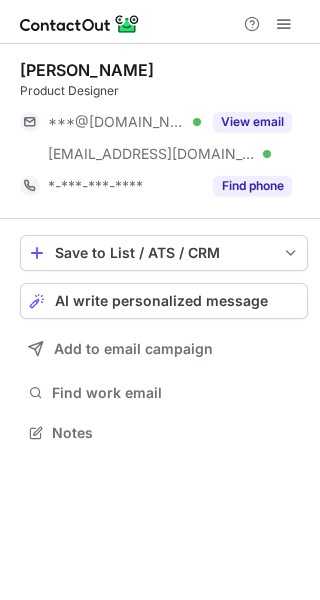 click on "View email" at bounding box center [252, 122] 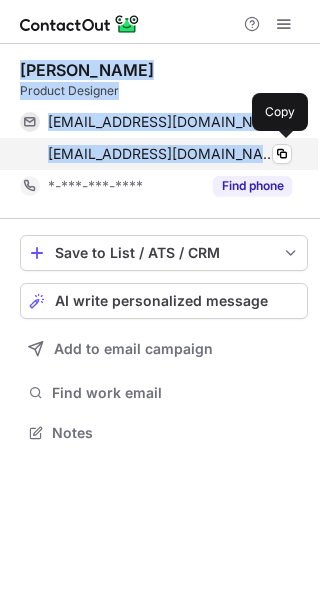 drag, startPoint x: 19, startPoint y: 70, endPoint x: 289, endPoint y: 167, distance: 286.89545 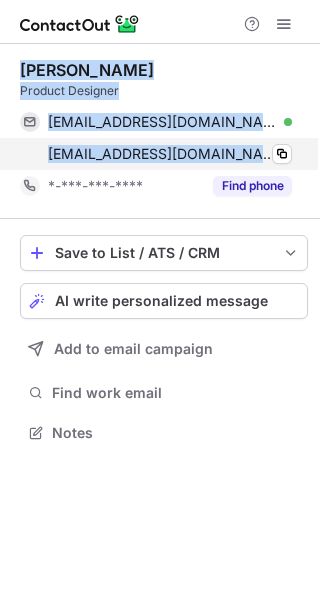 copy on "Jaffer Khan Product Designer jafferkhan822@gmail.com Verified Copy jaffer.khan@kaufland-ecommerce.com" 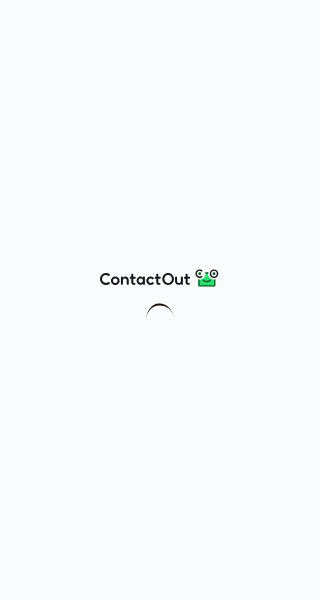 scroll, scrollTop: 0, scrollLeft: 0, axis: both 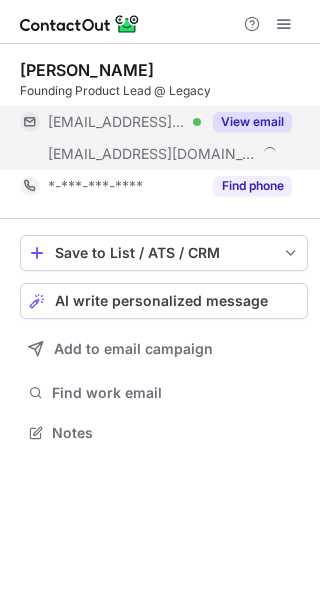 click on "View email" at bounding box center (252, 122) 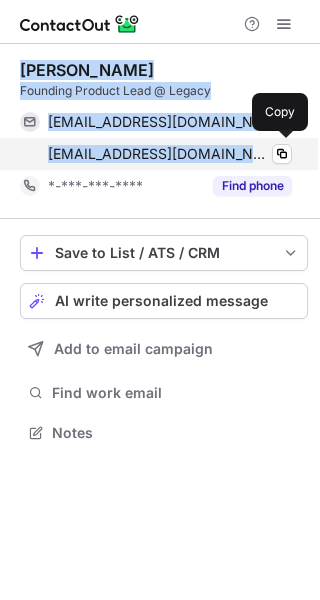 drag, startPoint x: 14, startPoint y: 67, endPoint x: 195, endPoint y: 154, distance: 200.8233 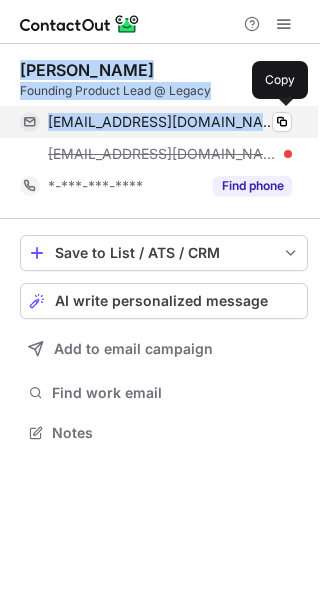 drag, startPoint x: 13, startPoint y: 61, endPoint x: 156, endPoint y: 121, distance: 155.0774 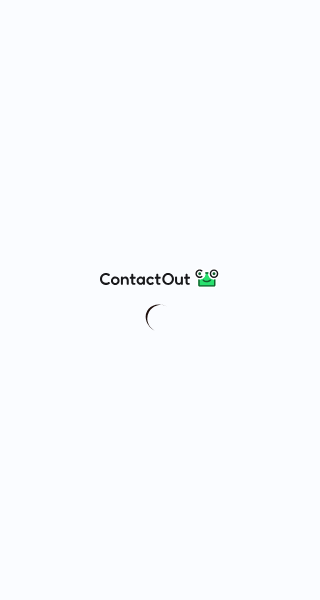scroll, scrollTop: 0, scrollLeft: 0, axis: both 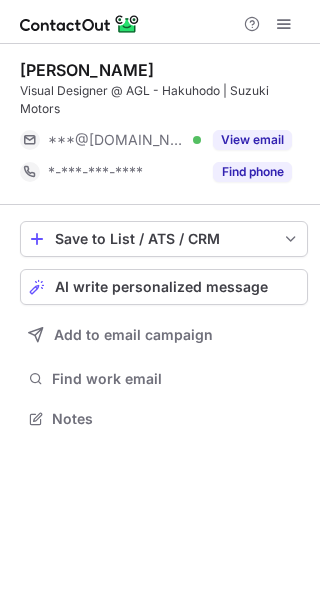 click on "View email" at bounding box center [246, 140] 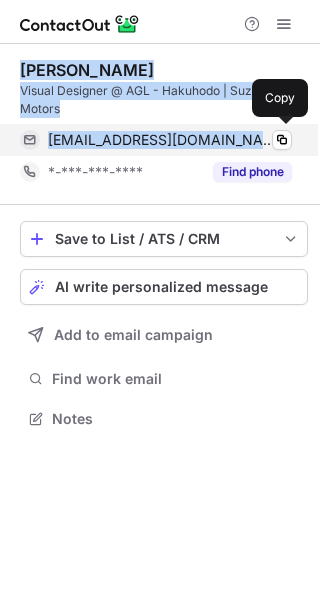drag, startPoint x: 15, startPoint y: 66, endPoint x: 279, endPoint y: 153, distance: 277.96582 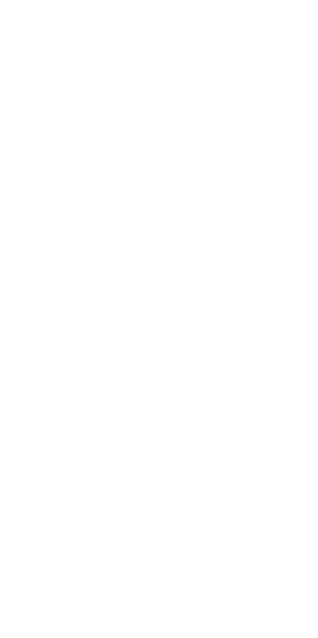 scroll, scrollTop: 0, scrollLeft: 0, axis: both 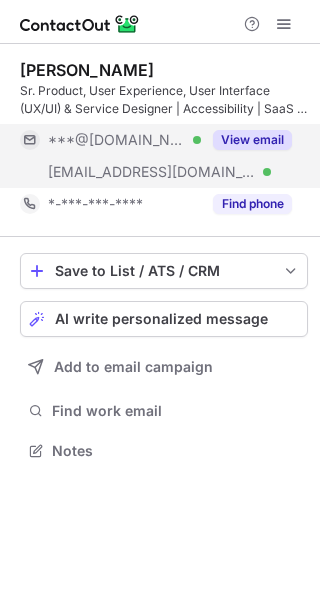 click on "View email" at bounding box center (246, 140) 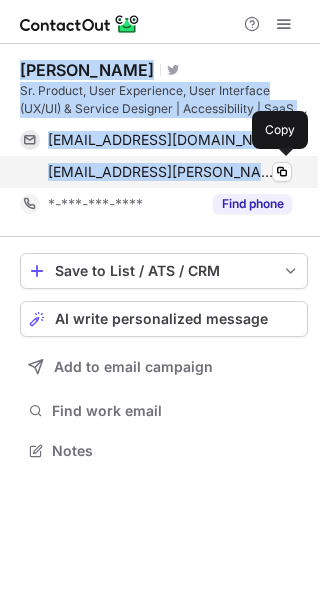 drag, startPoint x: 8, startPoint y: 62, endPoint x: 242, endPoint y: 180, distance: 262.0687 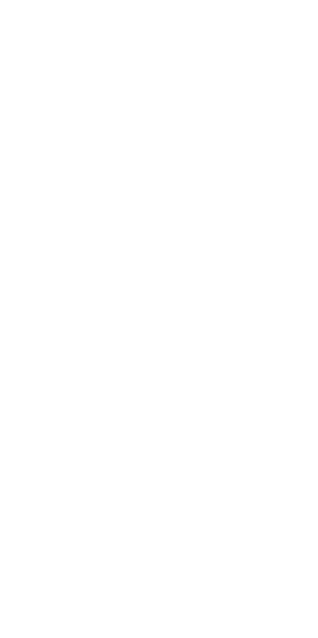 scroll, scrollTop: 0, scrollLeft: 0, axis: both 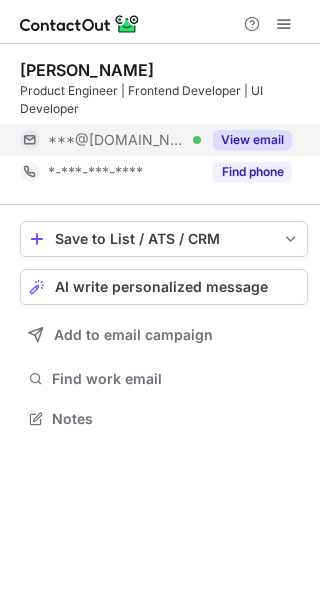 click on "View email" at bounding box center (252, 140) 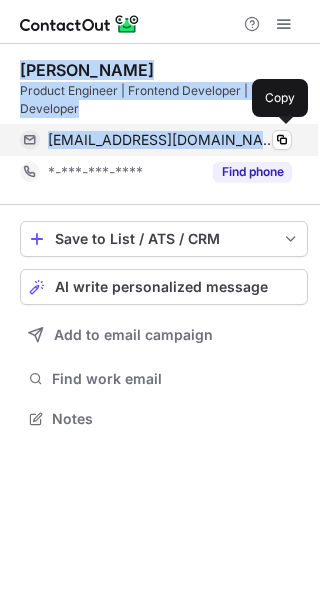 drag, startPoint x: 69, startPoint y: 87, endPoint x: 238, endPoint y: 138, distance: 176.52762 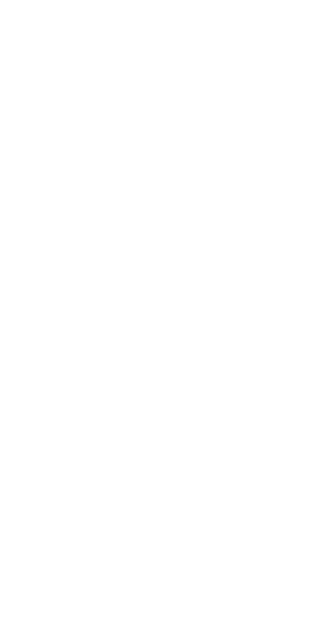 scroll, scrollTop: 0, scrollLeft: 0, axis: both 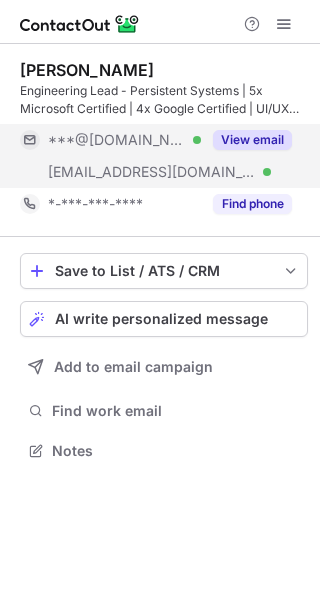 click on "View email" at bounding box center [246, 140] 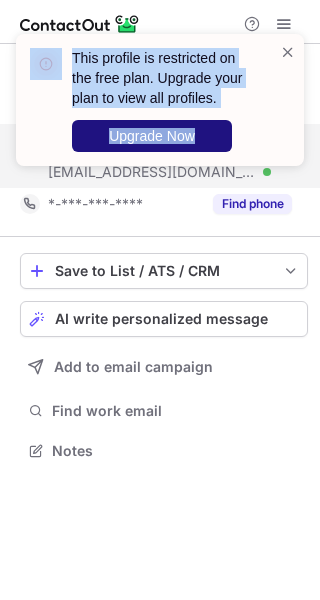 click on "This profile is restricted on the free plan. Upgrade your plan to view all profiles. Upgrade Now" at bounding box center [160, 108] 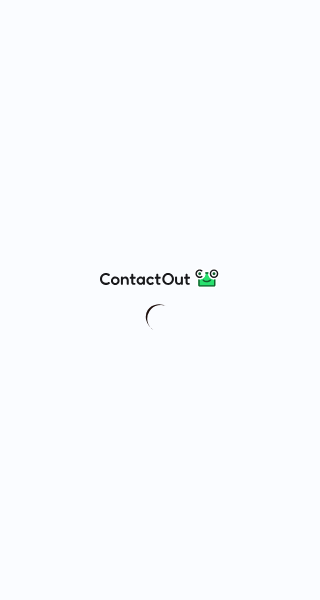 scroll, scrollTop: 0, scrollLeft: 0, axis: both 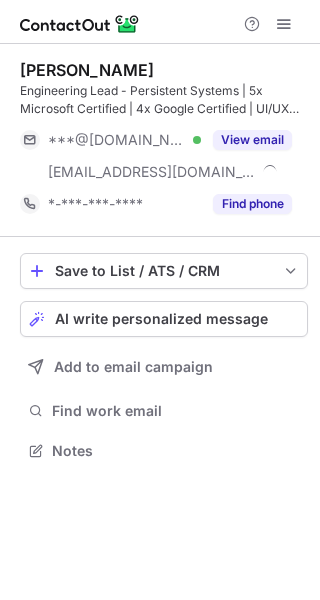 click on "Engineering Lead - Persistent Systems |
5x Microsoft Certified | 4x Google Certified | UI/UX Developer | Angular & Drupal Specialist | Cloud & Data Engineer" at bounding box center [164, 100] 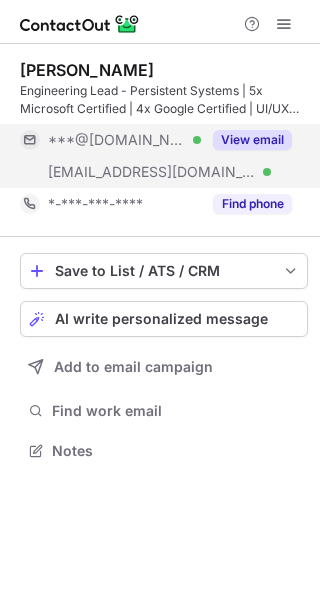 click on "View email" at bounding box center (246, 140) 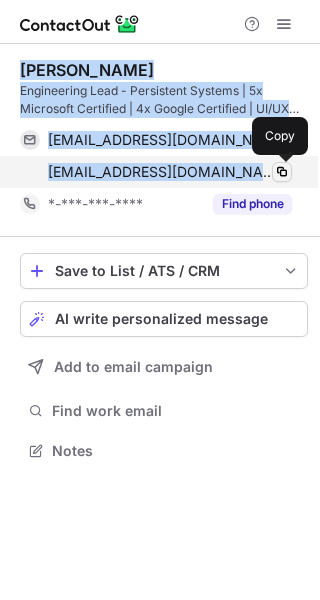 drag, startPoint x: 14, startPoint y: 62, endPoint x: 275, endPoint y: 165, distance: 280.58865 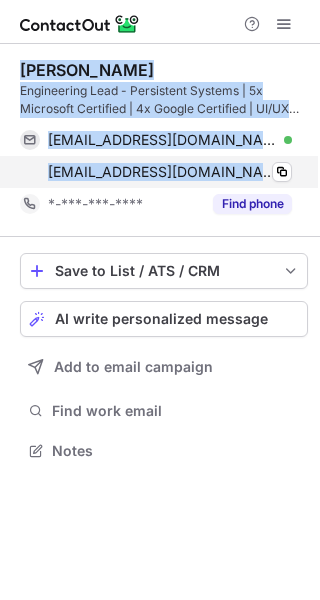 copy on "Omkar Gaonkar Engineering Lead - Persistent Systems |
5x Microsoft Certified | 4x Google Certified | UI/UX Developer | Angular & Drupal Specialist | Cloud & Data Engineer omkargaonkar14@gmail.com Verified Copy omkar_gaonkar@persistent.co.in Verified" 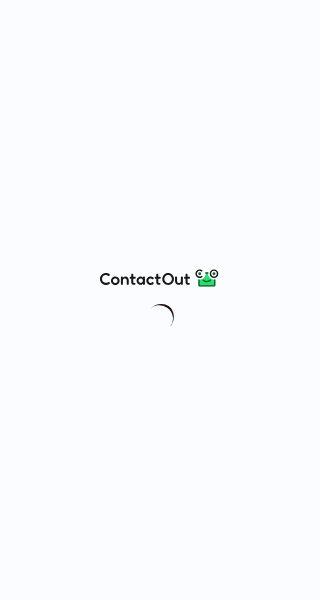 scroll, scrollTop: 0, scrollLeft: 0, axis: both 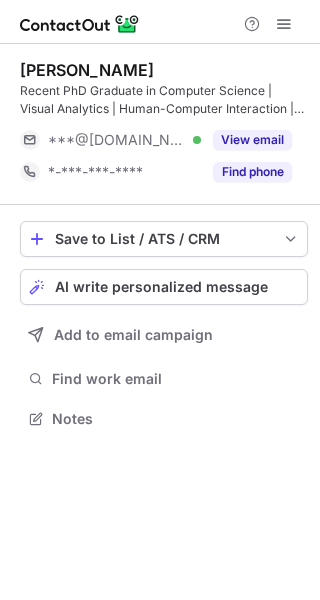 click on "View email" at bounding box center [246, 140] 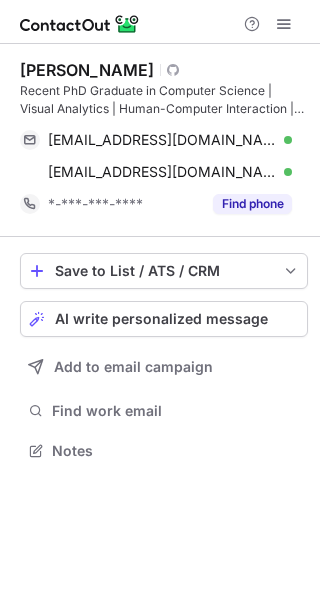 scroll, scrollTop: 10, scrollLeft: 10, axis: both 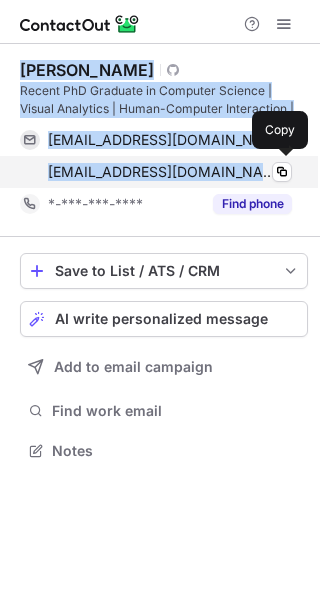 drag, startPoint x: 43, startPoint y: 74, endPoint x: 192, endPoint y: 161, distance: 172.53986 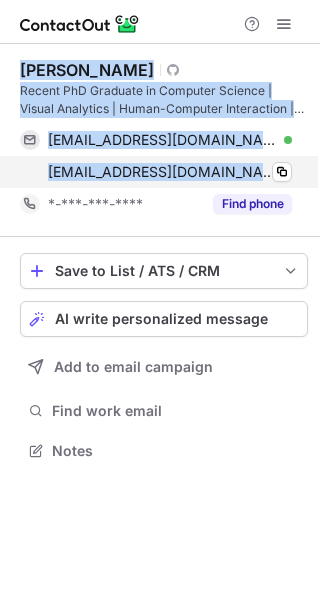 copy on "Omkar Chekuri Visit Github profile Recent PhD Graduate in Computer Science | Visual Analytics | Human-Computer Interaction | UI/UX Research | Data Science | swaroopvarmachekuri@gmail.com Verified Copy omkarchekuri@gmail.com" 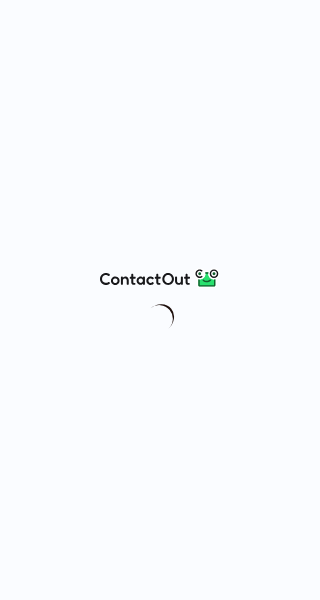 scroll, scrollTop: 0, scrollLeft: 0, axis: both 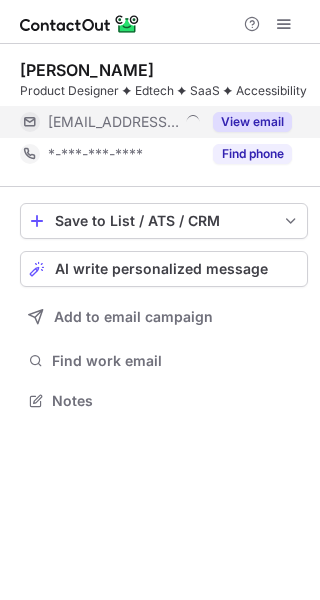 click on "View email" at bounding box center [252, 122] 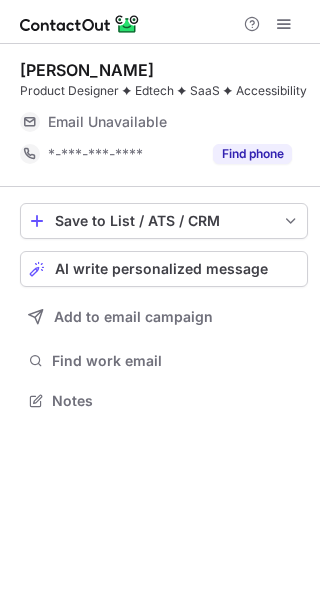 scroll, scrollTop: 0, scrollLeft: 0, axis: both 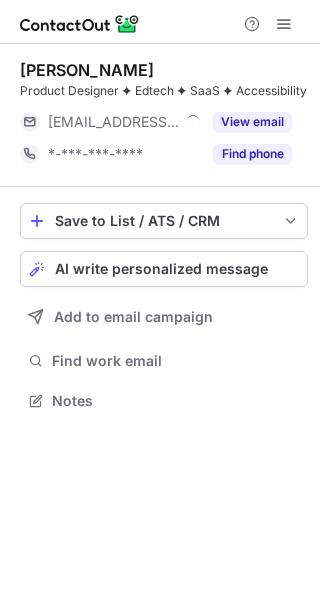 click on "View email" at bounding box center (252, 122) 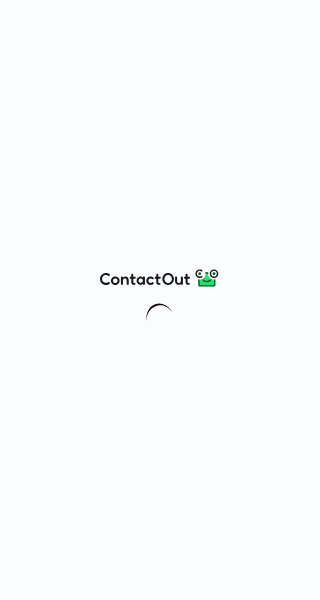 scroll, scrollTop: 0, scrollLeft: 0, axis: both 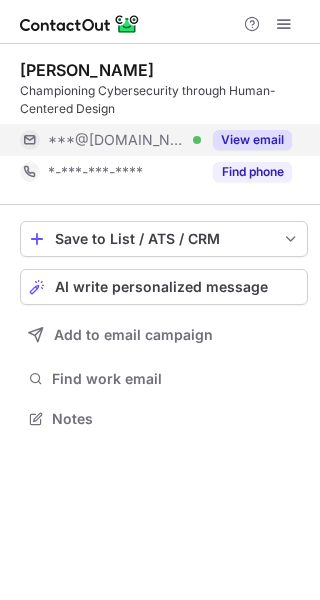 click on "View email" at bounding box center [252, 140] 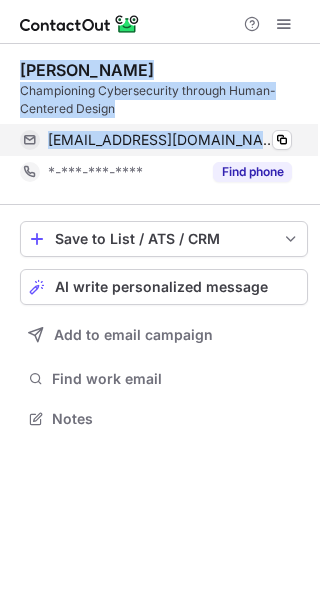drag, startPoint x: 33, startPoint y: 78, endPoint x: 208, endPoint y: 147, distance: 188.11166 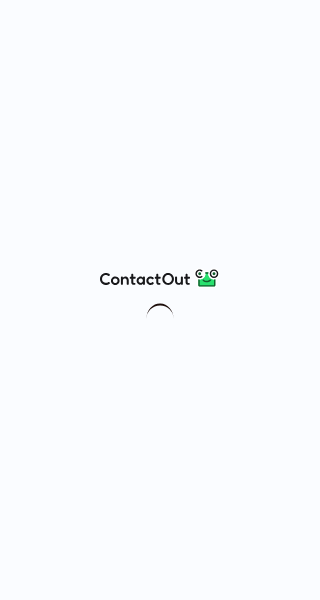 scroll, scrollTop: 0, scrollLeft: 0, axis: both 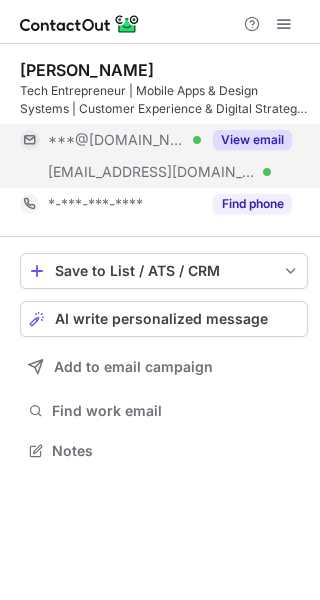 drag, startPoint x: 252, startPoint y: 141, endPoint x: 108, endPoint y: 106, distance: 148.19244 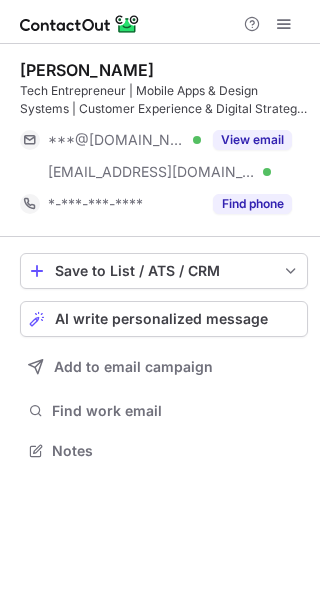 click on "View email" at bounding box center [252, 140] 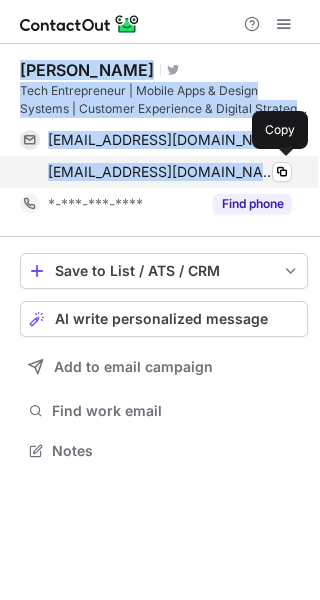 drag, startPoint x: 12, startPoint y: 61, endPoint x: 238, endPoint y: 169, distance: 250.47954 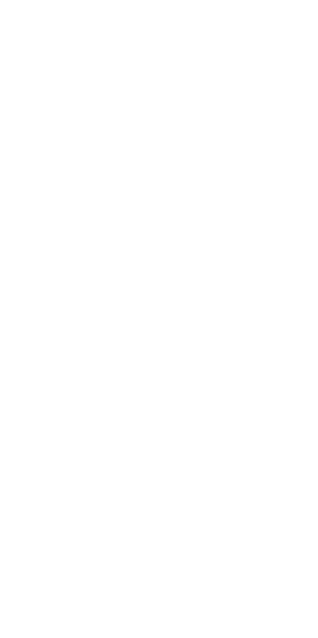 scroll, scrollTop: 0, scrollLeft: 0, axis: both 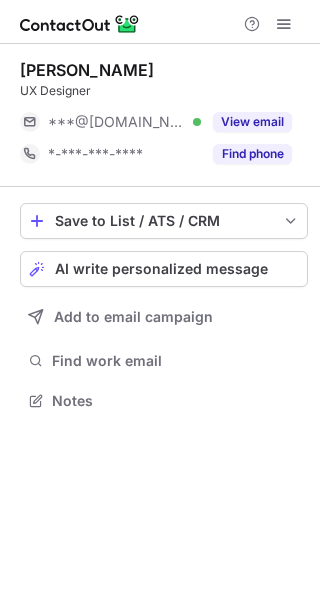 drag, startPoint x: 242, startPoint y: 129, endPoint x: 151, endPoint y: 97, distance: 96.462425 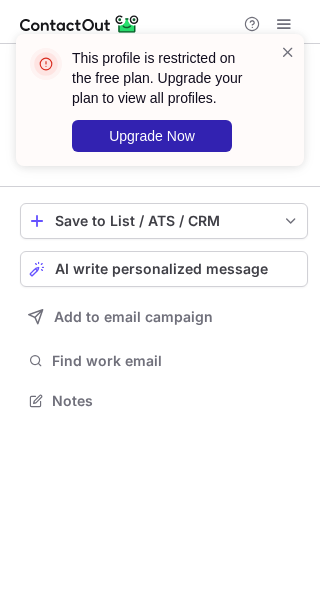 click on "This profile is restricted on the free plan. Upgrade your plan to view all profiles. Upgrade Now Reshon S. UX Designer ***@hotmail.com Verified View email *-***-***-**** Find phone Save to List / ATS / CRM List Select Lever Connect Greenhouse Connect Salesforce Connect Hubspot Connect Bullhorn Connect Zapier (100+ Applications) Connect Request a new integration AI write personalized message Add to email campaign Find work email Notes" at bounding box center [160, 300] 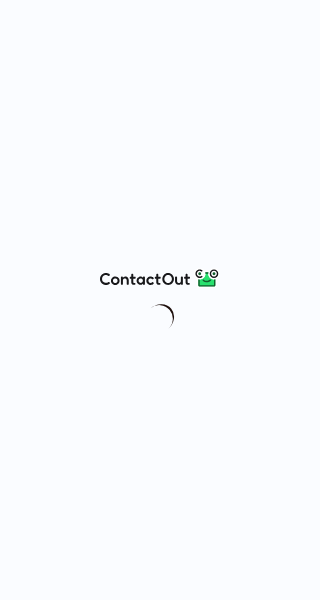 scroll, scrollTop: 0, scrollLeft: 0, axis: both 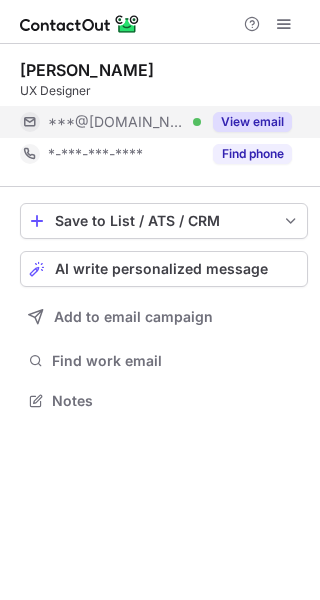 click on "View email" at bounding box center [252, 122] 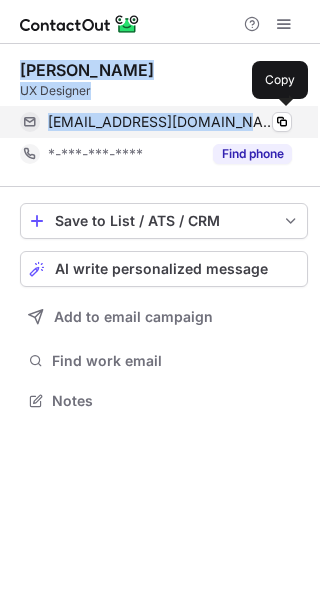 drag, startPoint x: 8, startPoint y: 52, endPoint x: 225, endPoint y: 122, distance: 228.01097 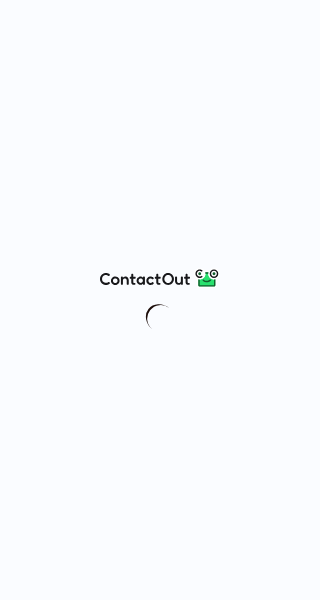 scroll, scrollTop: 0, scrollLeft: 0, axis: both 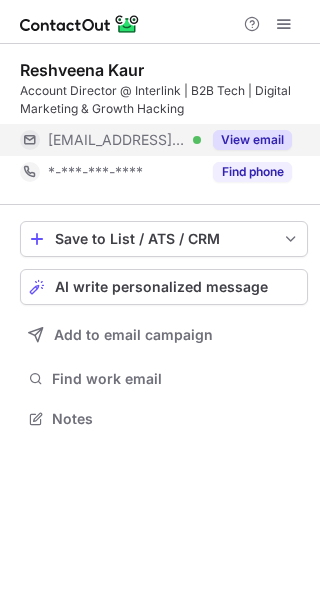 click on "View email" at bounding box center [252, 140] 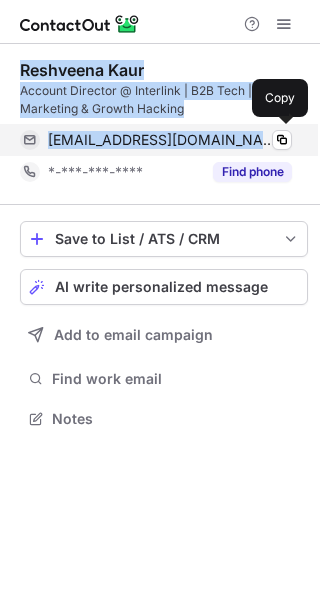 drag, startPoint x: 15, startPoint y: 62, endPoint x: 271, endPoint y: 147, distance: 269.74246 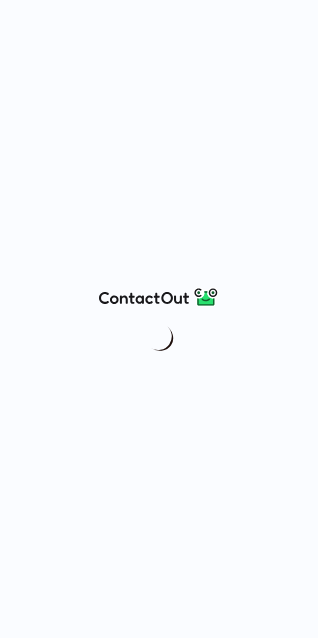 scroll, scrollTop: 0, scrollLeft: 0, axis: both 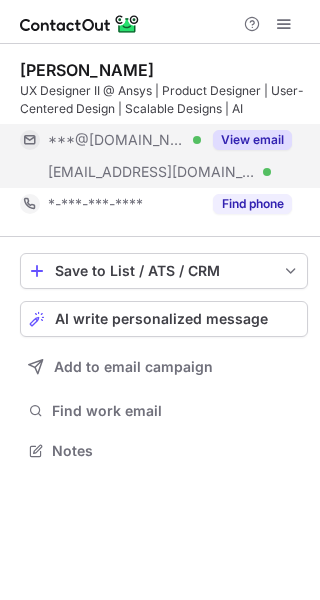 click on "View email" at bounding box center (246, 140) 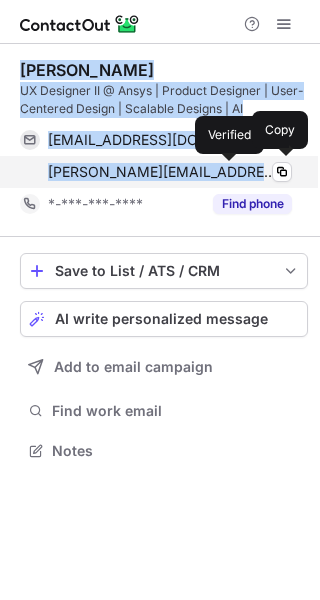 drag, startPoint x: 4, startPoint y: 59, endPoint x: 179, endPoint y: 162, distance: 203.06157 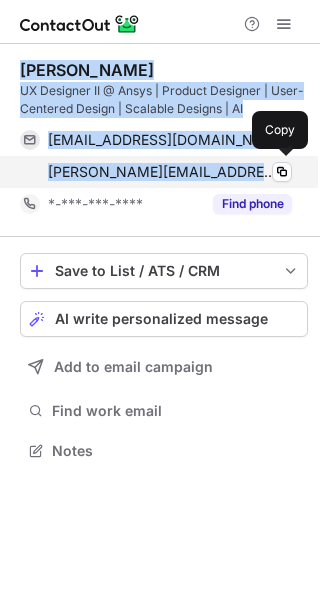 copy on "Tanvi Kulkarni UX Designer II @ Ansys | Product Designer | User-Centered Design | Scalable Designs | AI tanvidk1@gmail.com Verified Copy tanvi.kulkarni@ansys.com" 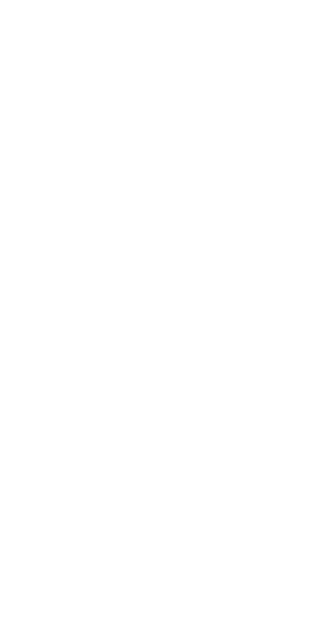scroll, scrollTop: 0, scrollLeft: 0, axis: both 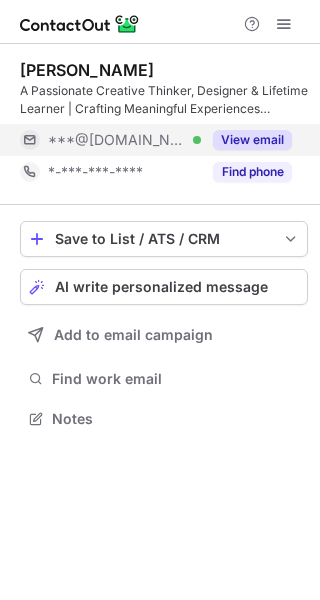 drag, startPoint x: 263, startPoint y: 103, endPoint x: 252, endPoint y: 136, distance: 34.785053 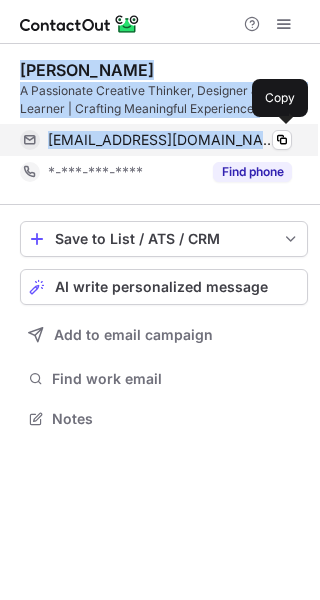 drag, startPoint x: 13, startPoint y: 66, endPoint x: 224, endPoint y: 144, distance: 224.95555 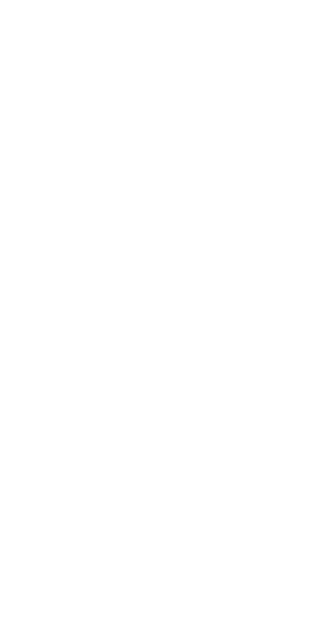 scroll, scrollTop: 0, scrollLeft: 0, axis: both 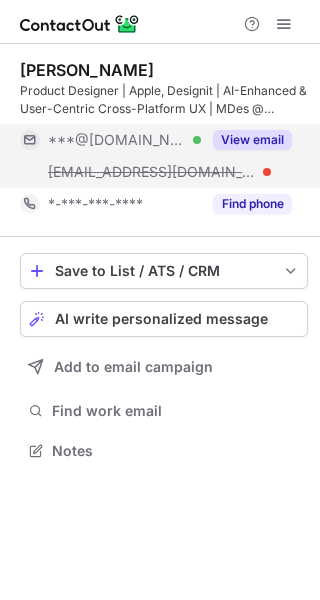 click on "View email" at bounding box center (252, 140) 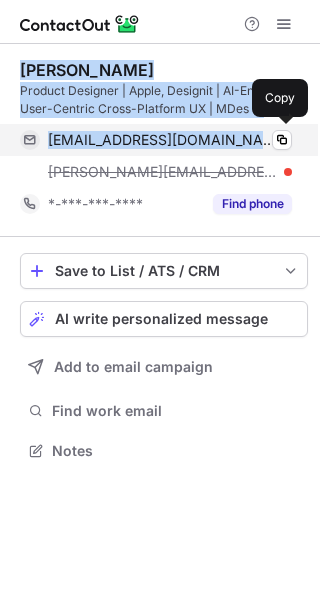 drag, startPoint x: 22, startPoint y: 65, endPoint x: 174, endPoint y: 135, distance: 167.34396 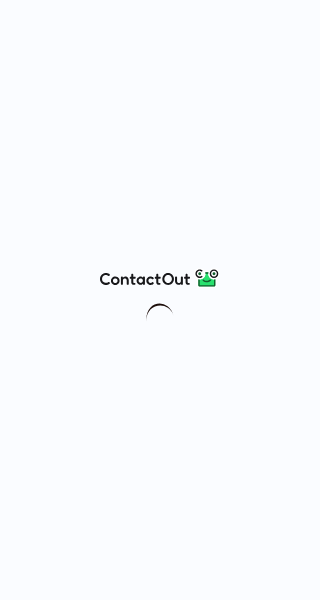 scroll, scrollTop: 0, scrollLeft: 0, axis: both 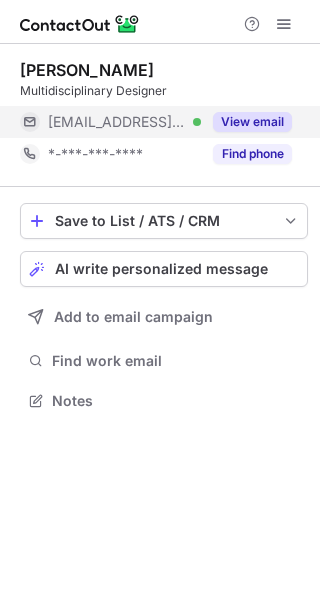 click on "View email" at bounding box center [252, 122] 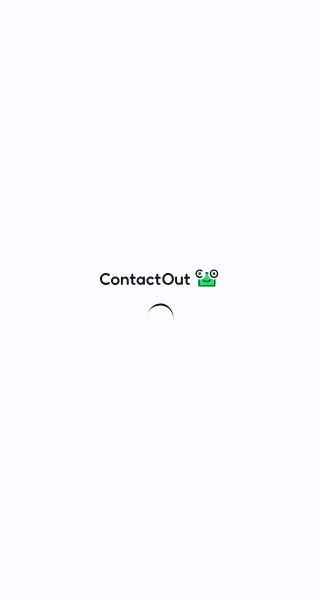 scroll, scrollTop: 0, scrollLeft: 0, axis: both 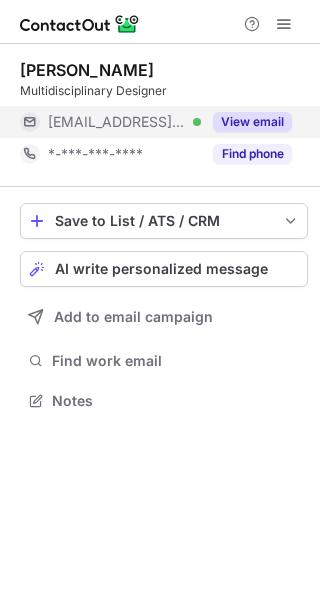 click on "View email" at bounding box center [252, 122] 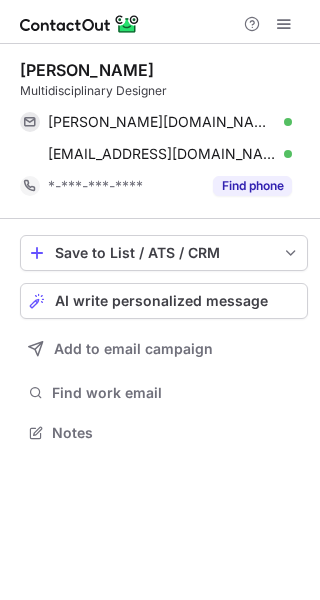 scroll, scrollTop: 10, scrollLeft: 10, axis: both 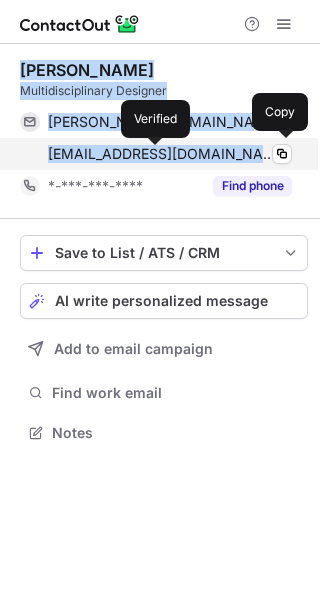drag, startPoint x: 9, startPoint y: 54, endPoint x: 157, endPoint y: 154, distance: 178.61691 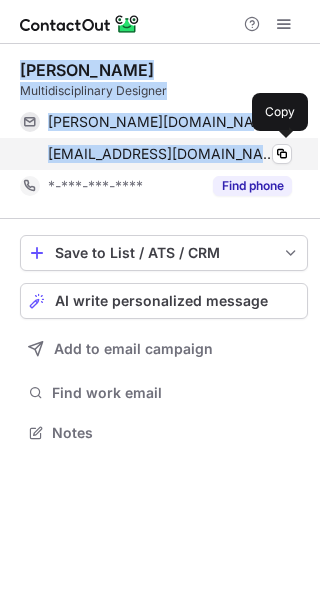 copy on "Tanvi Dev Multidisciplinary Designer tanvi.dev@avantika.edu.in Verified Copy devt@vcu.edu" 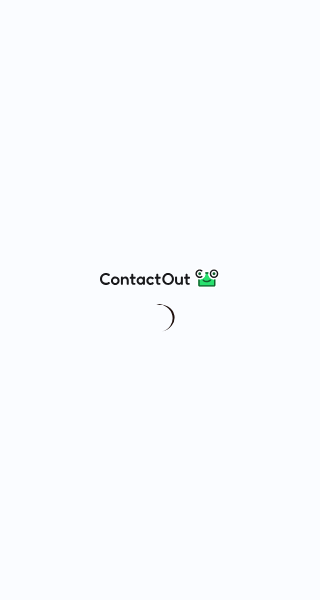 scroll, scrollTop: 0, scrollLeft: 0, axis: both 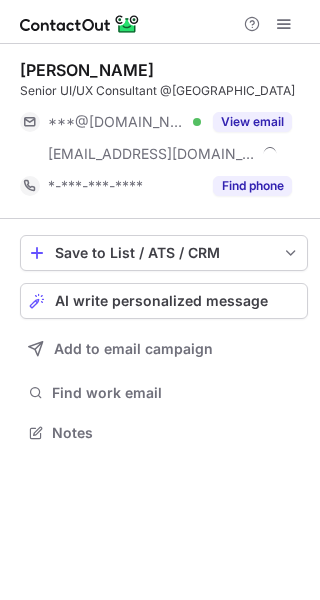 click on "View email" at bounding box center (252, 122) 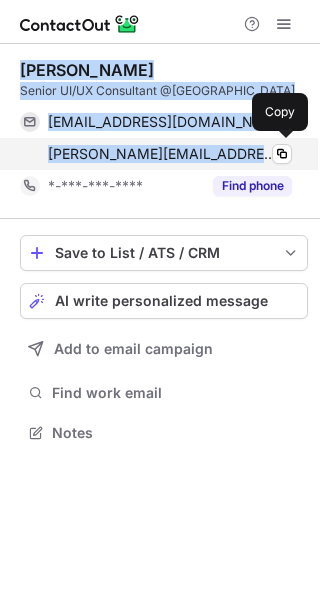 drag, startPoint x: 19, startPoint y: 62, endPoint x: 195, endPoint y: 148, distance: 195.88773 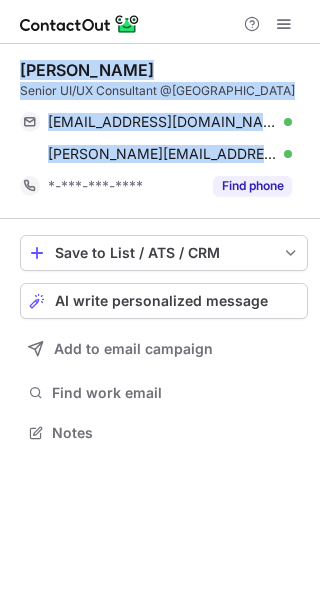 copy on "Tanvi Dalvi Senior UI/UX Consultant @Cognizant tanvidalvi2010@gmail.com Verified Copy tanvi.dalvi@cognizant.com" 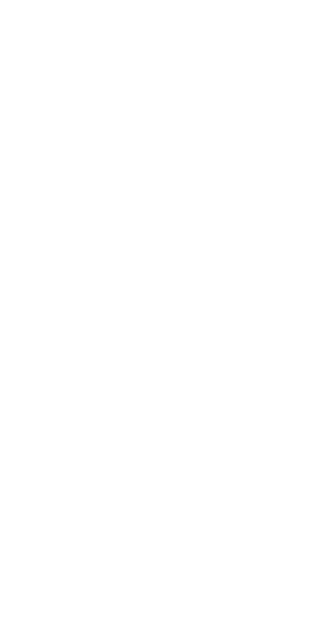 scroll, scrollTop: 0, scrollLeft: 0, axis: both 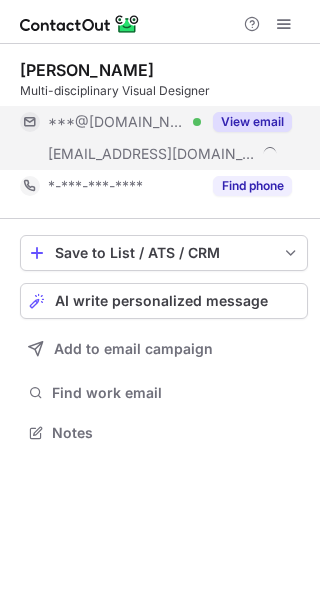 click on "View email" at bounding box center (252, 122) 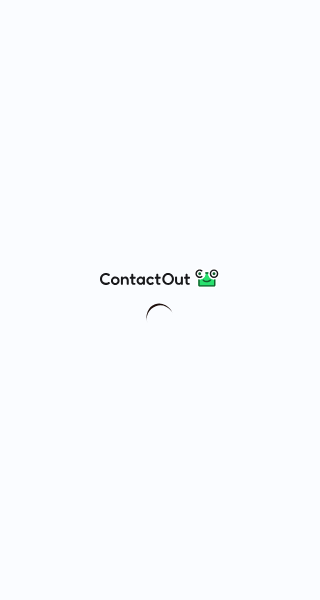 scroll, scrollTop: 0, scrollLeft: 0, axis: both 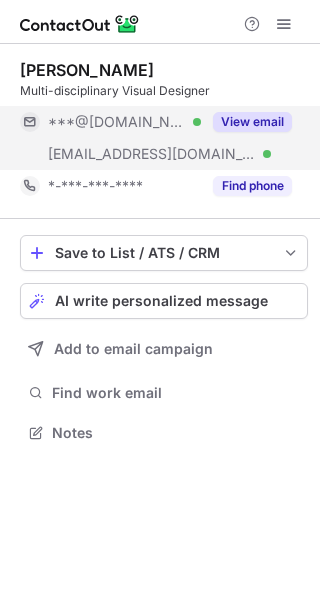 click on "View email" at bounding box center [252, 122] 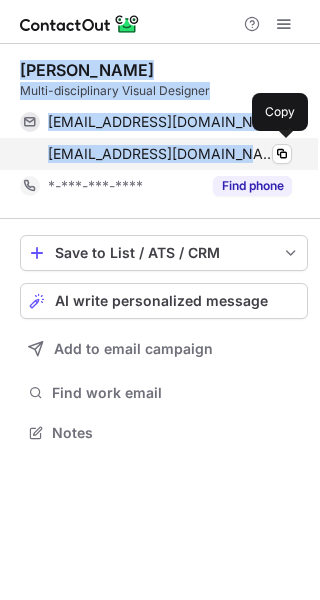 drag, startPoint x: 13, startPoint y: 58, endPoint x: 228, endPoint y: 156, distance: 236.28162 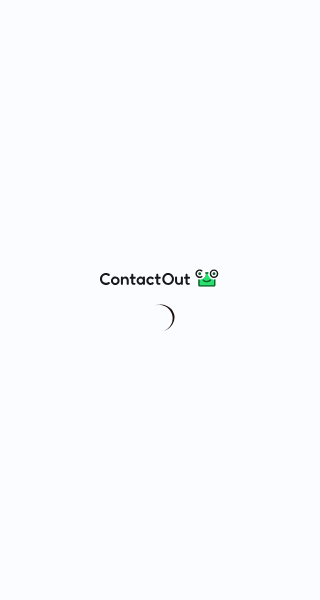 scroll, scrollTop: 0, scrollLeft: 0, axis: both 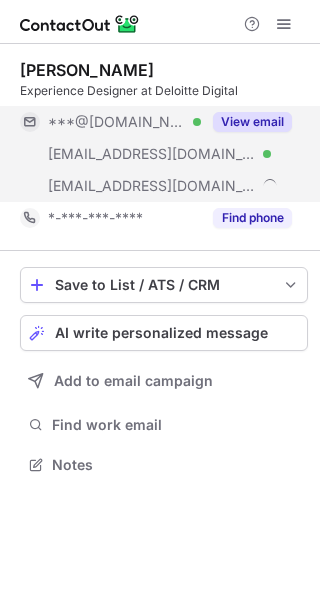 click on "View email" at bounding box center [246, 122] 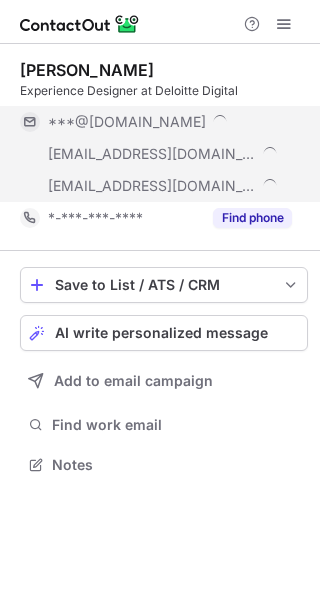 scroll, scrollTop: 10, scrollLeft: 10, axis: both 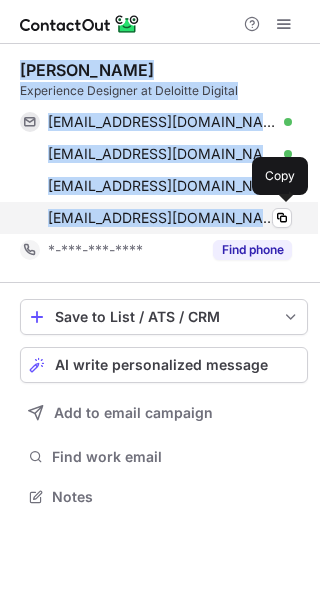 drag, startPoint x: 18, startPoint y: 64, endPoint x: 220, endPoint y: 217, distance: 253.40285 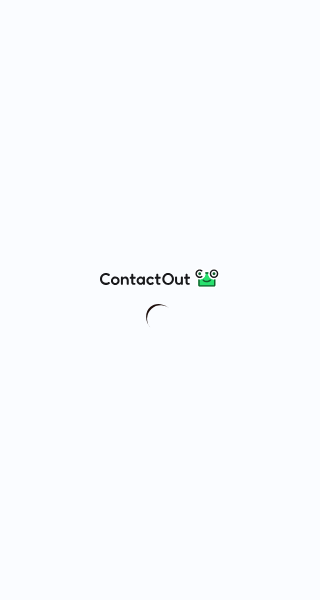 scroll, scrollTop: 0, scrollLeft: 0, axis: both 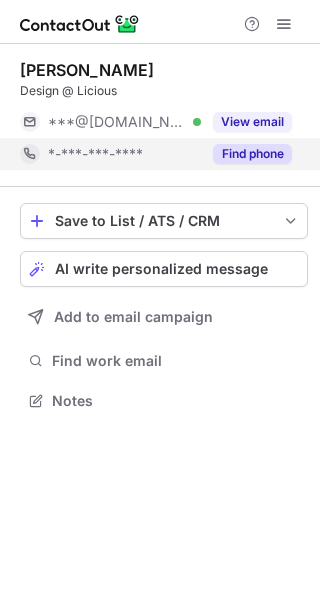 click on "Find phone" at bounding box center (246, 154) 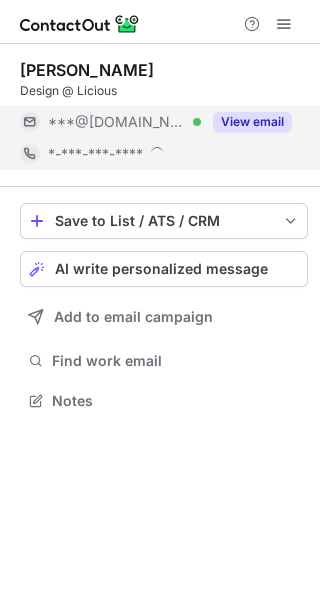 click on "View email" at bounding box center [252, 122] 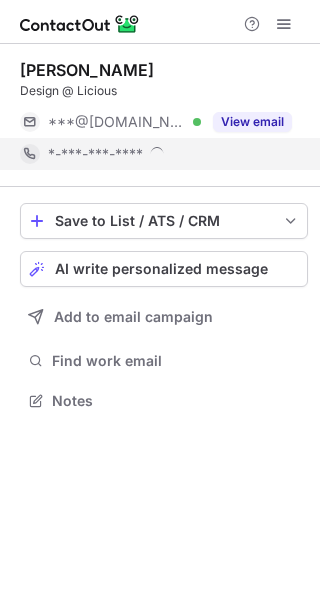 scroll, scrollTop: 10, scrollLeft: 10, axis: both 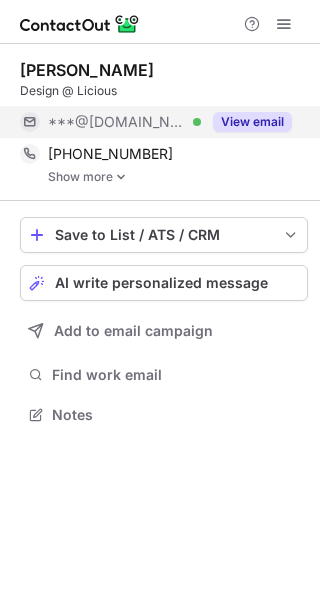 click on "View email" at bounding box center [252, 122] 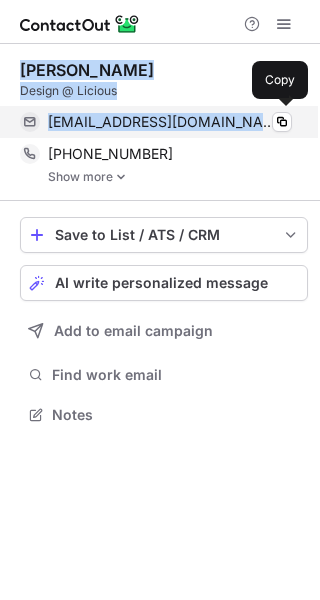 drag, startPoint x: 20, startPoint y: 65, endPoint x: 174, endPoint y: 114, distance: 161.60754 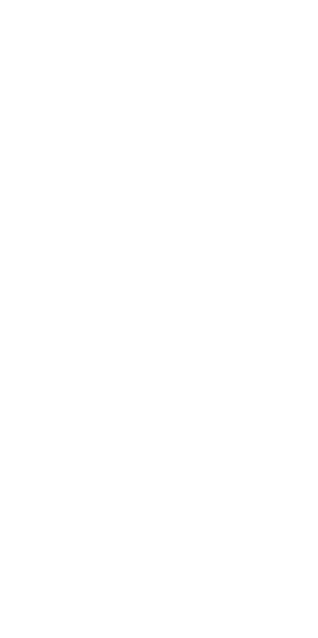 scroll, scrollTop: 0, scrollLeft: 0, axis: both 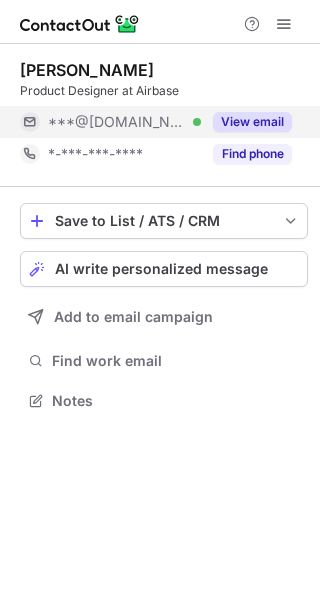 click on "View email" at bounding box center [252, 122] 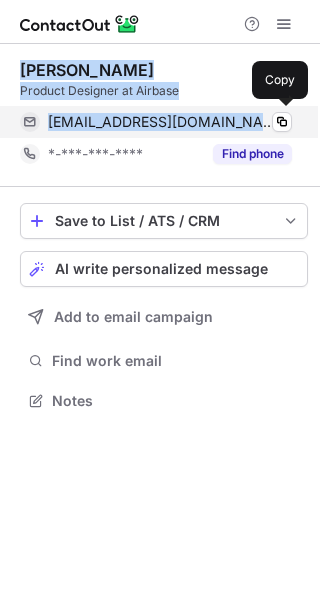drag, startPoint x: 19, startPoint y: 67, endPoint x: 204, endPoint y: 128, distance: 194.79733 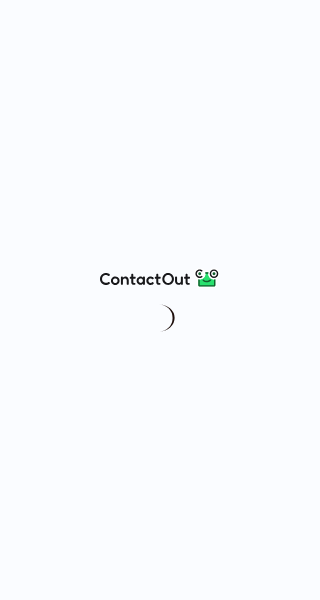 scroll, scrollTop: 0, scrollLeft: 0, axis: both 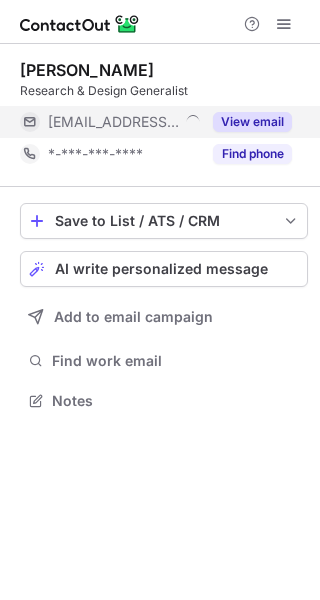 click on "View email" at bounding box center (252, 122) 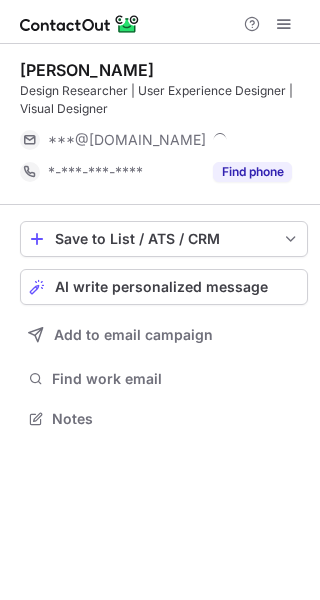 scroll, scrollTop: 0, scrollLeft: 0, axis: both 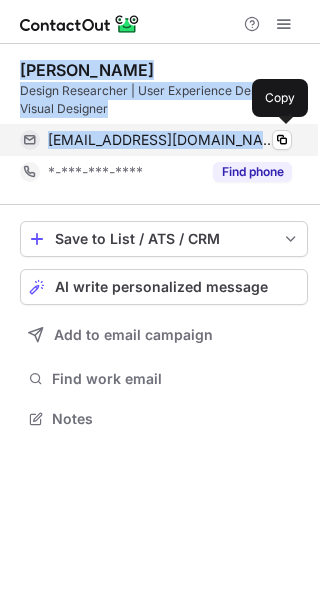 drag, startPoint x: 14, startPoint y: 69, endPoint x: 211, endPoint y: 135, distance: 207.76189 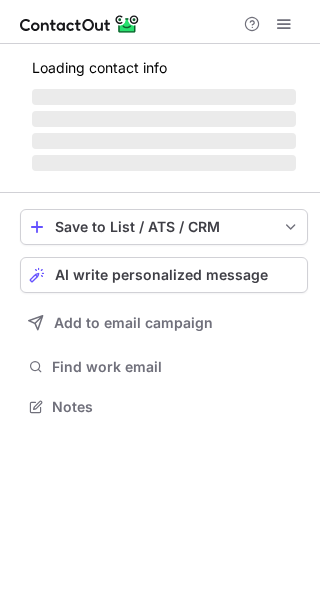 scroll, scrollTop: 0, scrollLeft: 0, axis: both 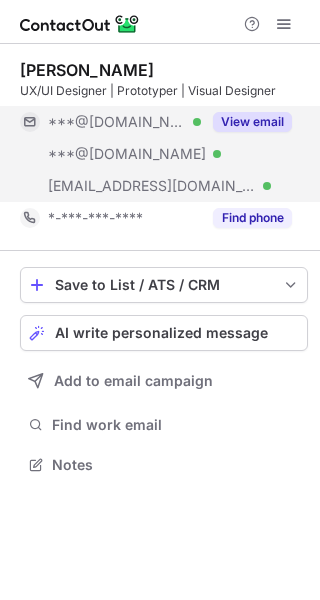 click on "View email" at bounding box center (252, 122) 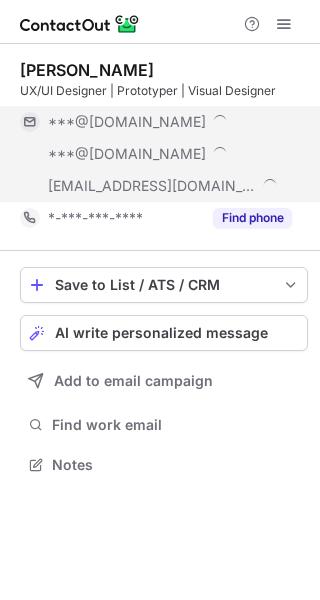 scroll, scrollTop: 10, scrollLeft: 10, axis: both 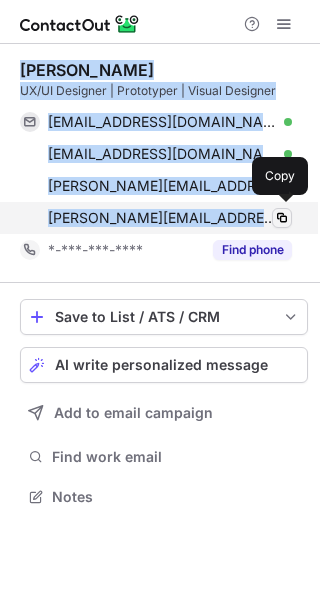 drag, startPoint x: 14, startPoint y: 70, endPoint x: 271, endPoint y: 218, distance: 296.56873 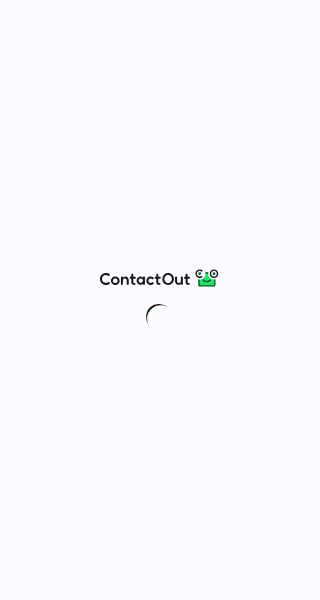 scroll, scrollTop: 0, scrollLeft: 0, axis: both 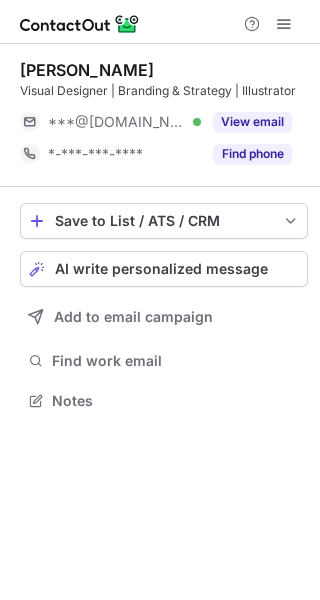 click on "View email" at bounding box center [252, 122] 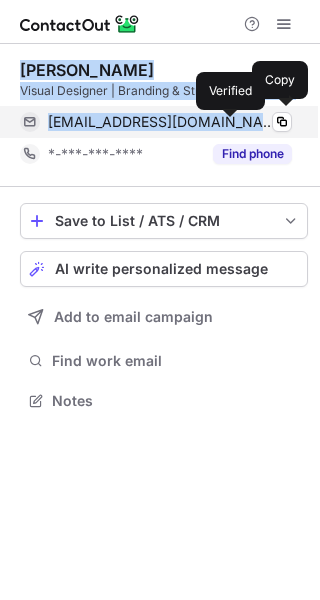 drag, startPoint x: 9, startPoint y: 60, endPoint x: 242, endPoint y: 127, distance: 242.44174 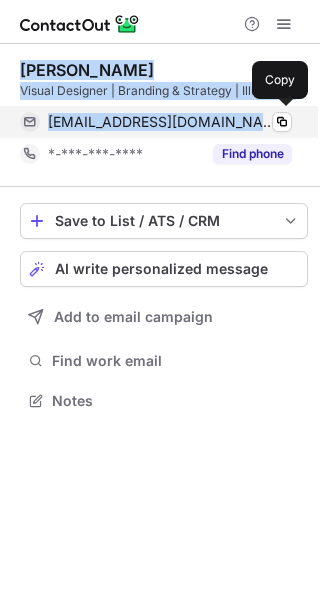 copy on "Arsh Bedi Visual Designer | Branding & Strategy | Illustrator arshbedi5920@gmail.com" 